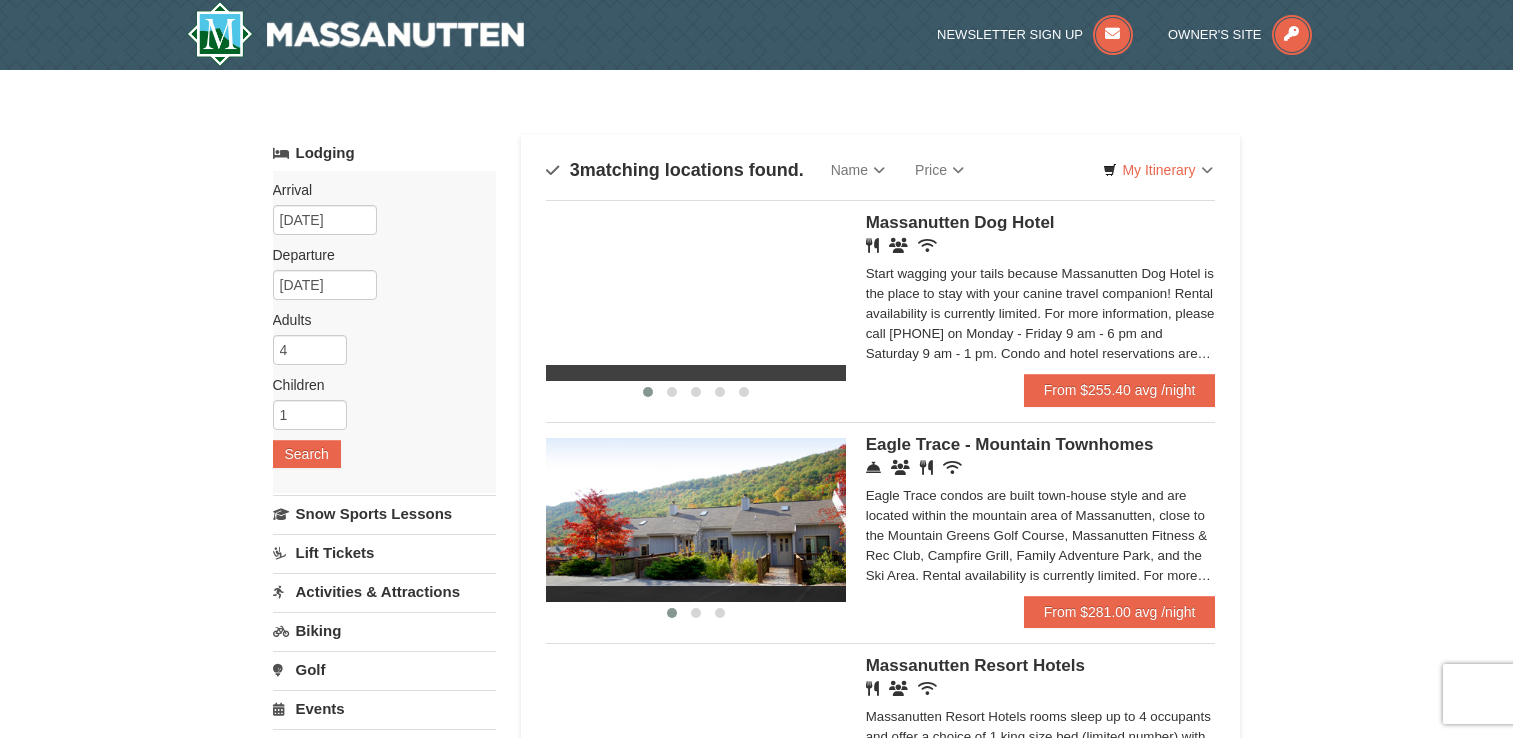 scroll, scrollTop: 0, scrollLeft: 0, axis: both 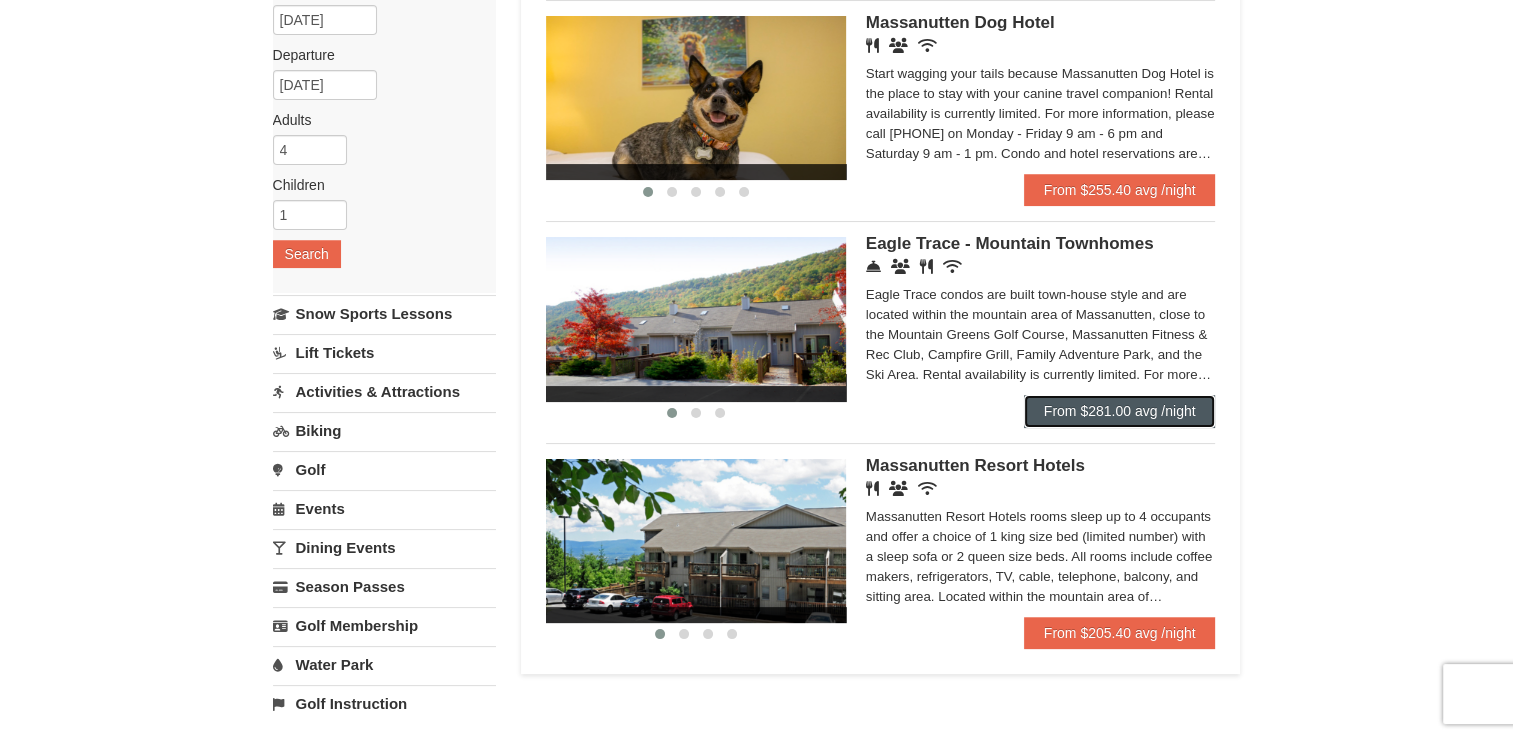 click on "From $281.00 avg /night" at bounding box center [1120, 411] 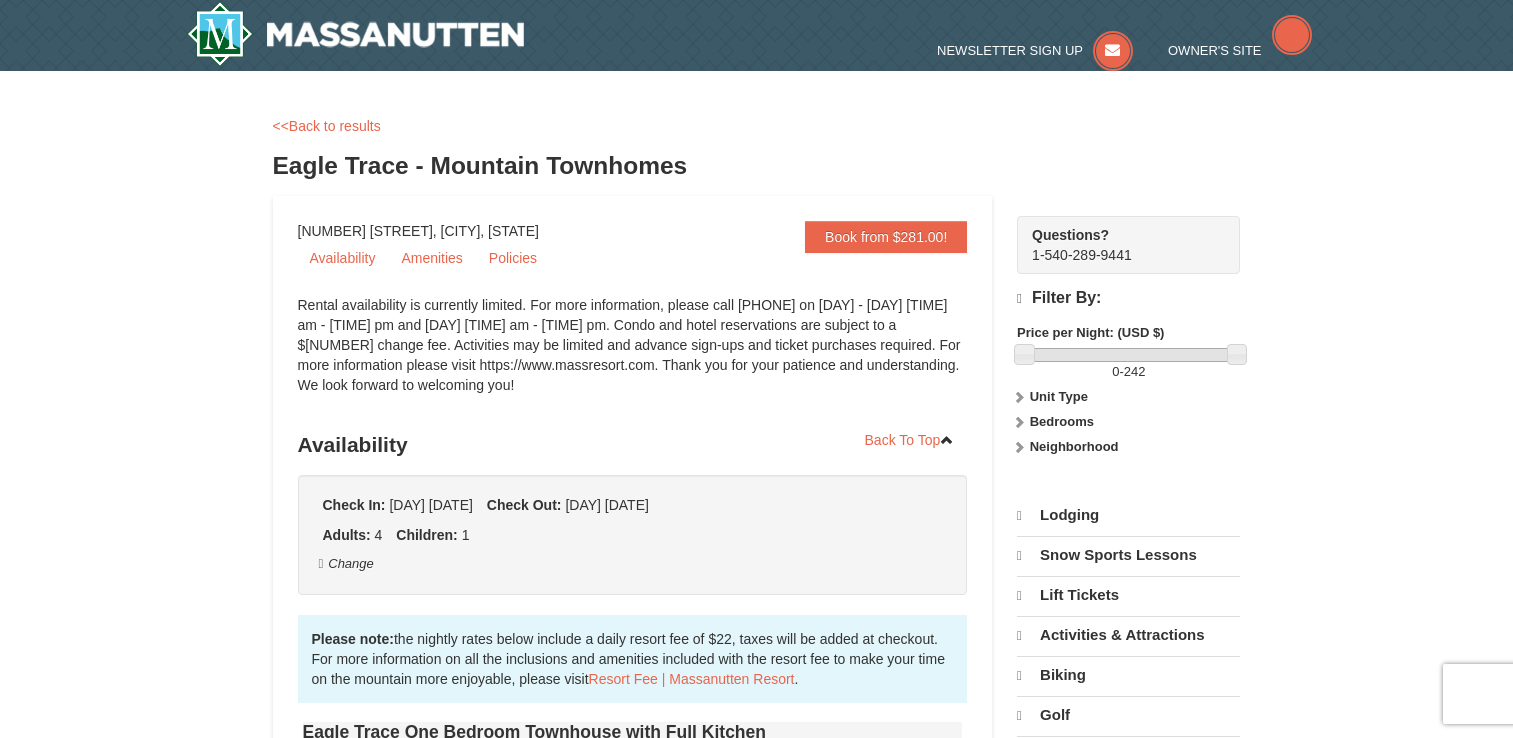 scroll, scrollTop: 0, scrollLeft: 0, axis: both 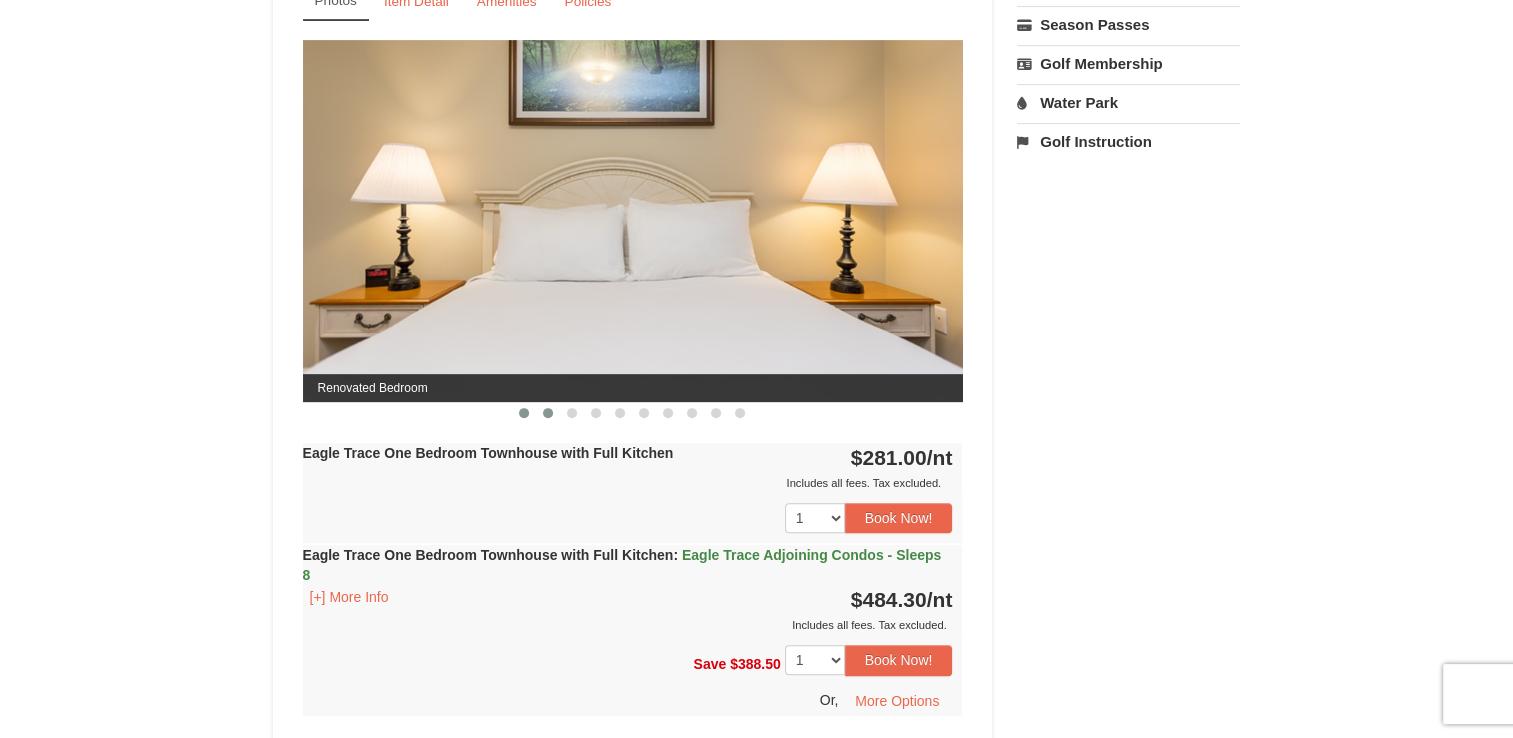 click at bounding box center [548, 413] 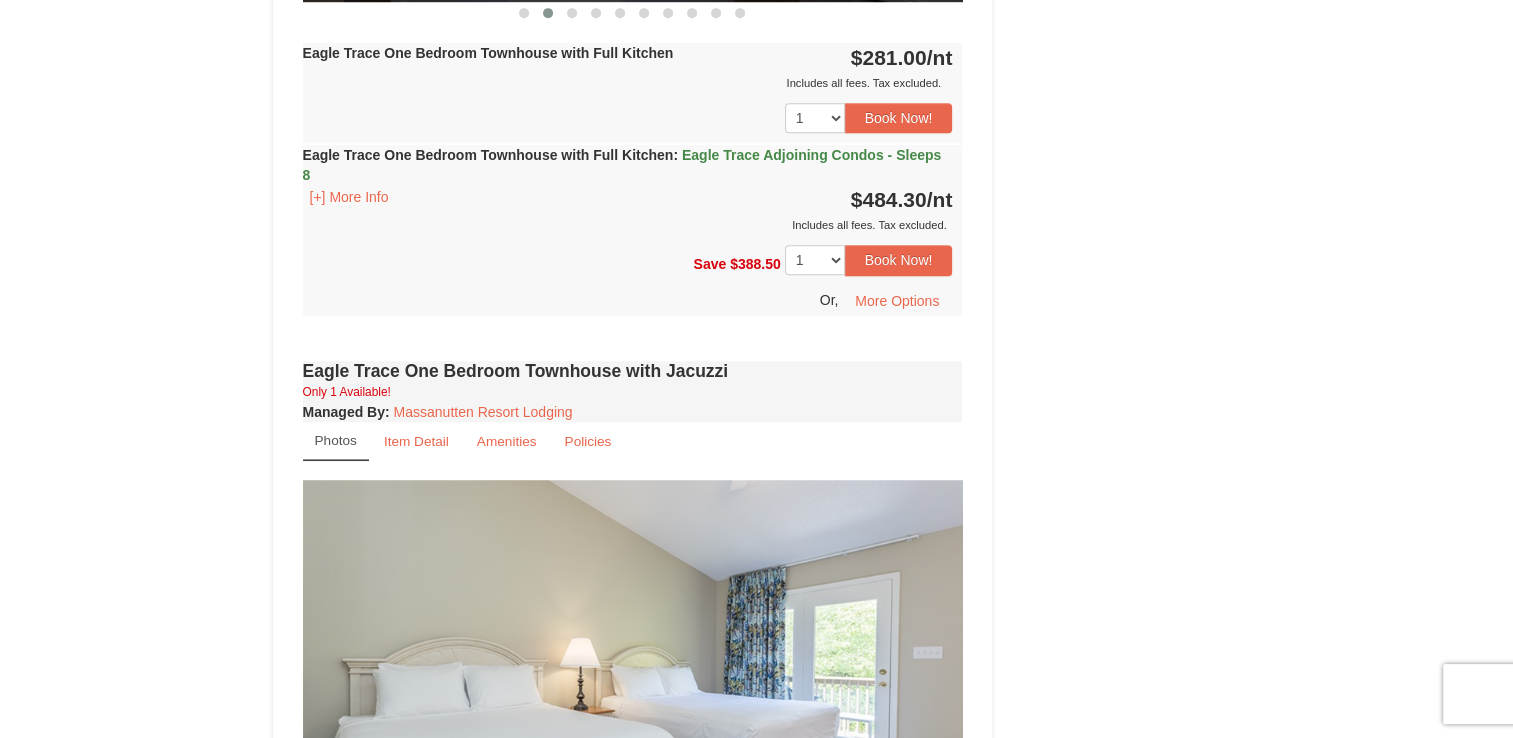 scroll, scrollTop: 800, scrollLeft: 0, axis: vertical 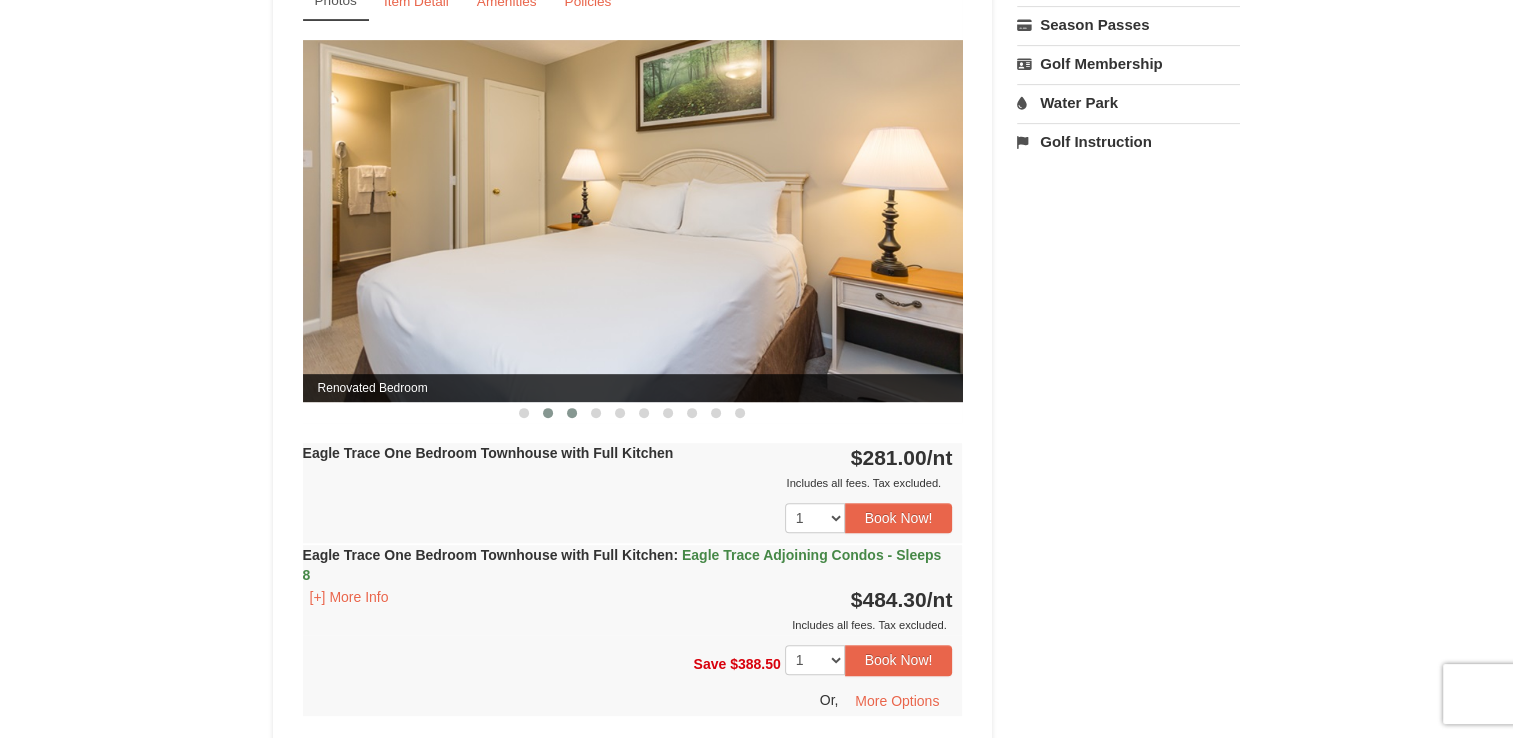 click at bounding box center (572, 413) 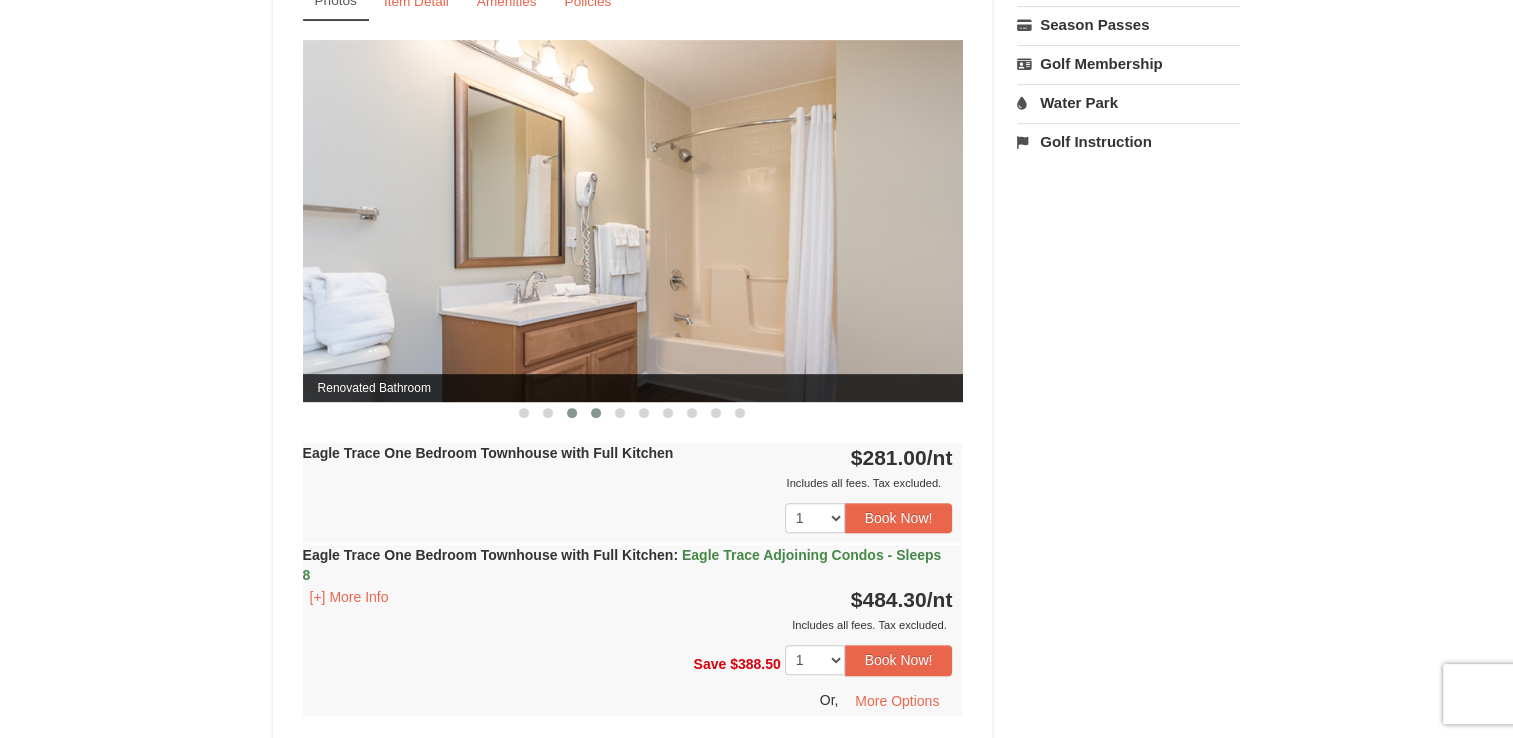 click at bounding box center [596, 413] 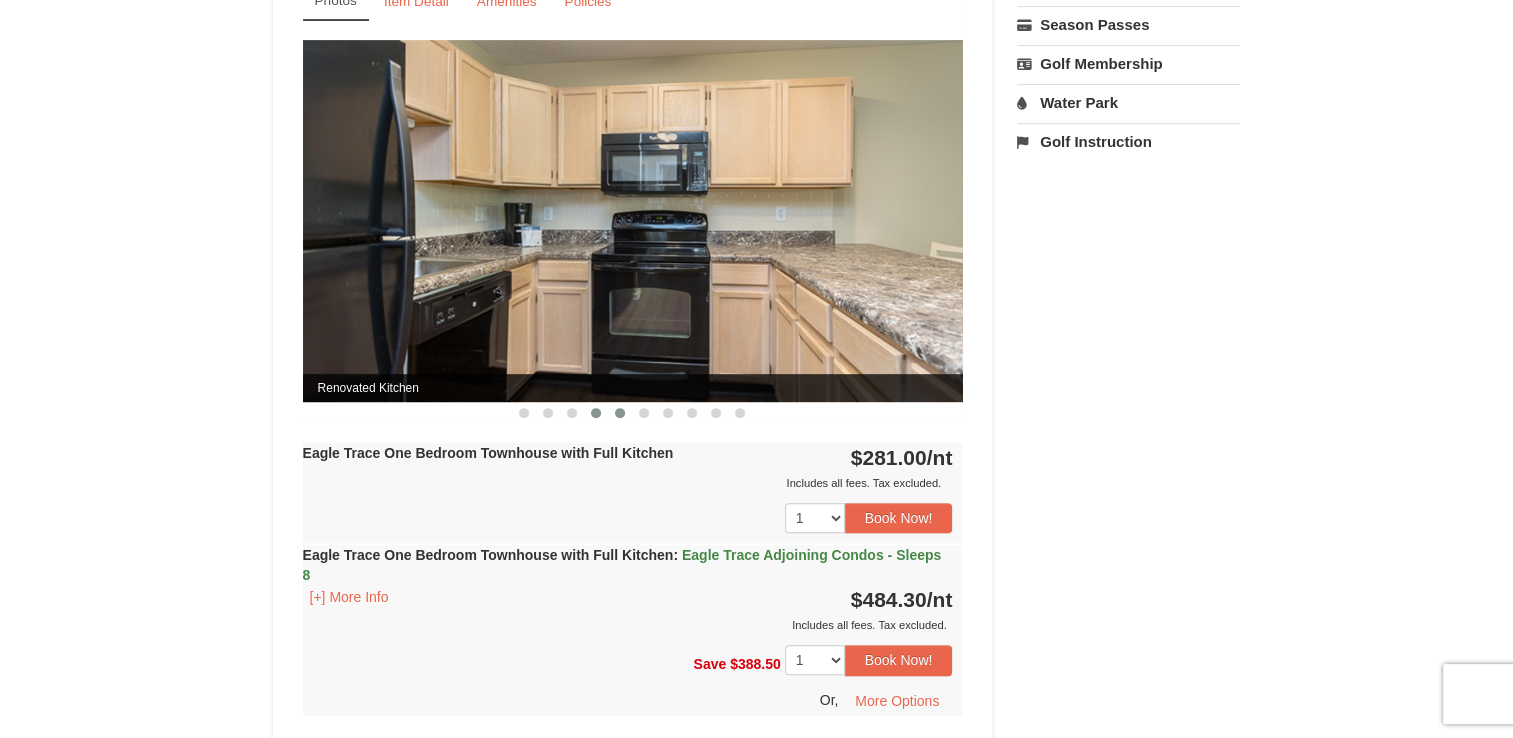 click at bounding box center (620, 413) 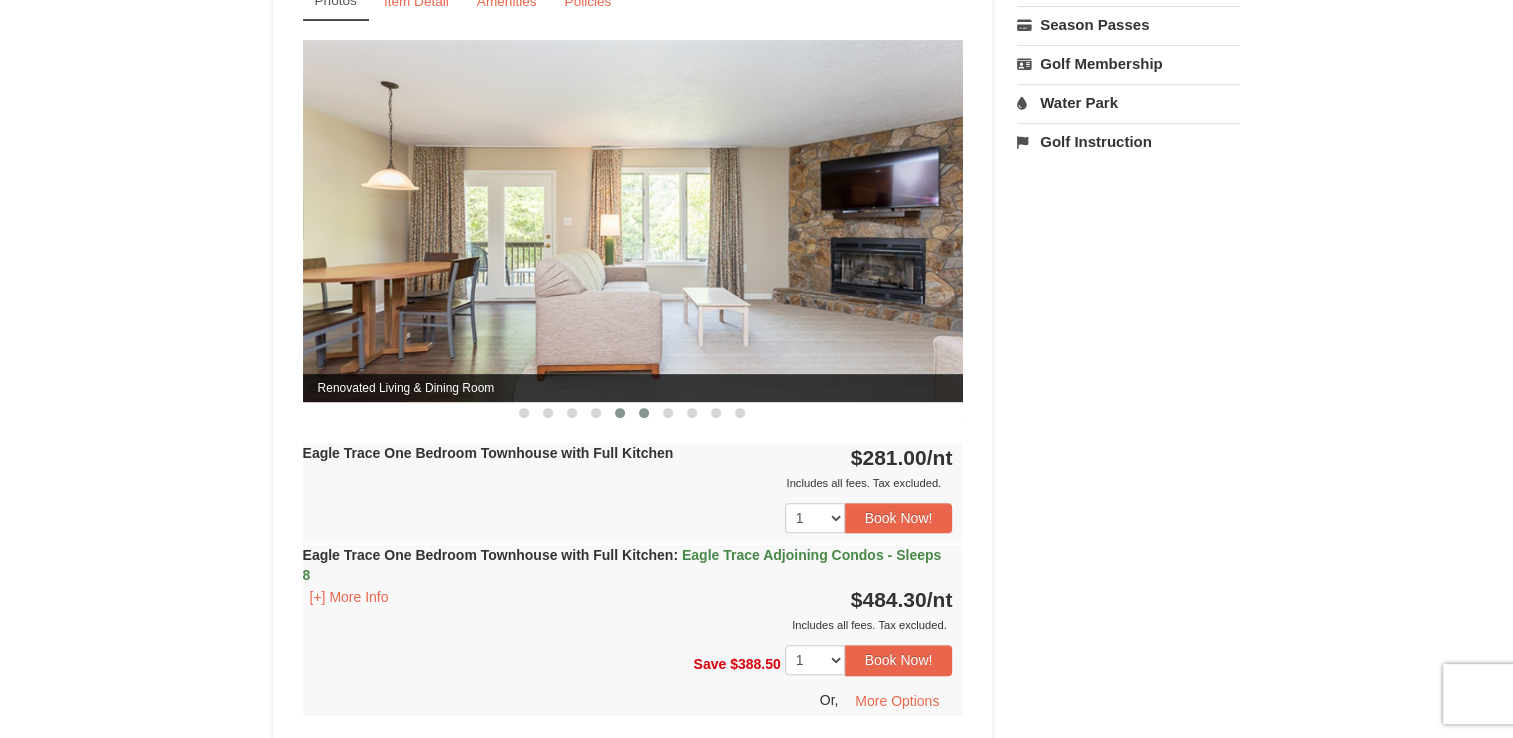 click at bounding box center (644, 413) 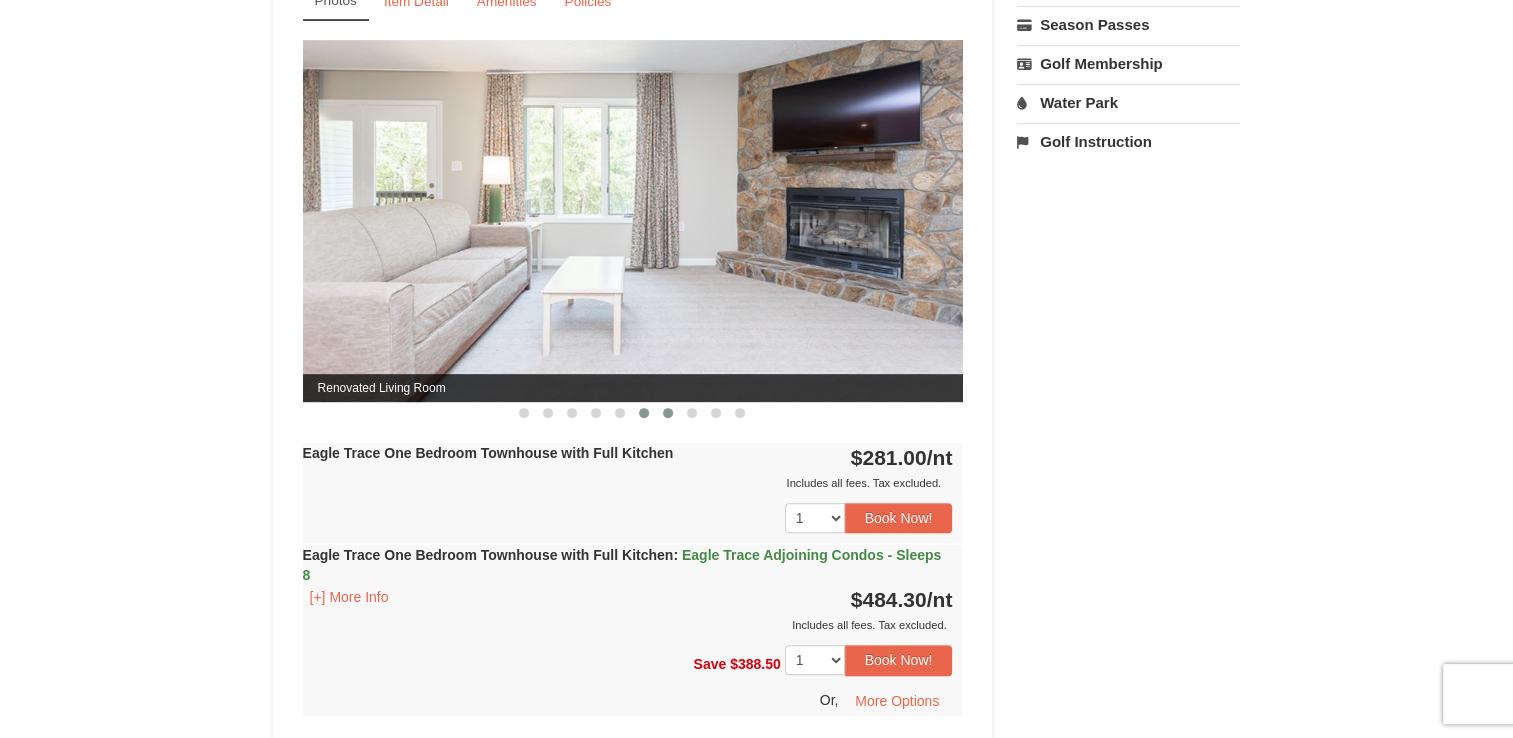 click at bounding box center (668, 413) 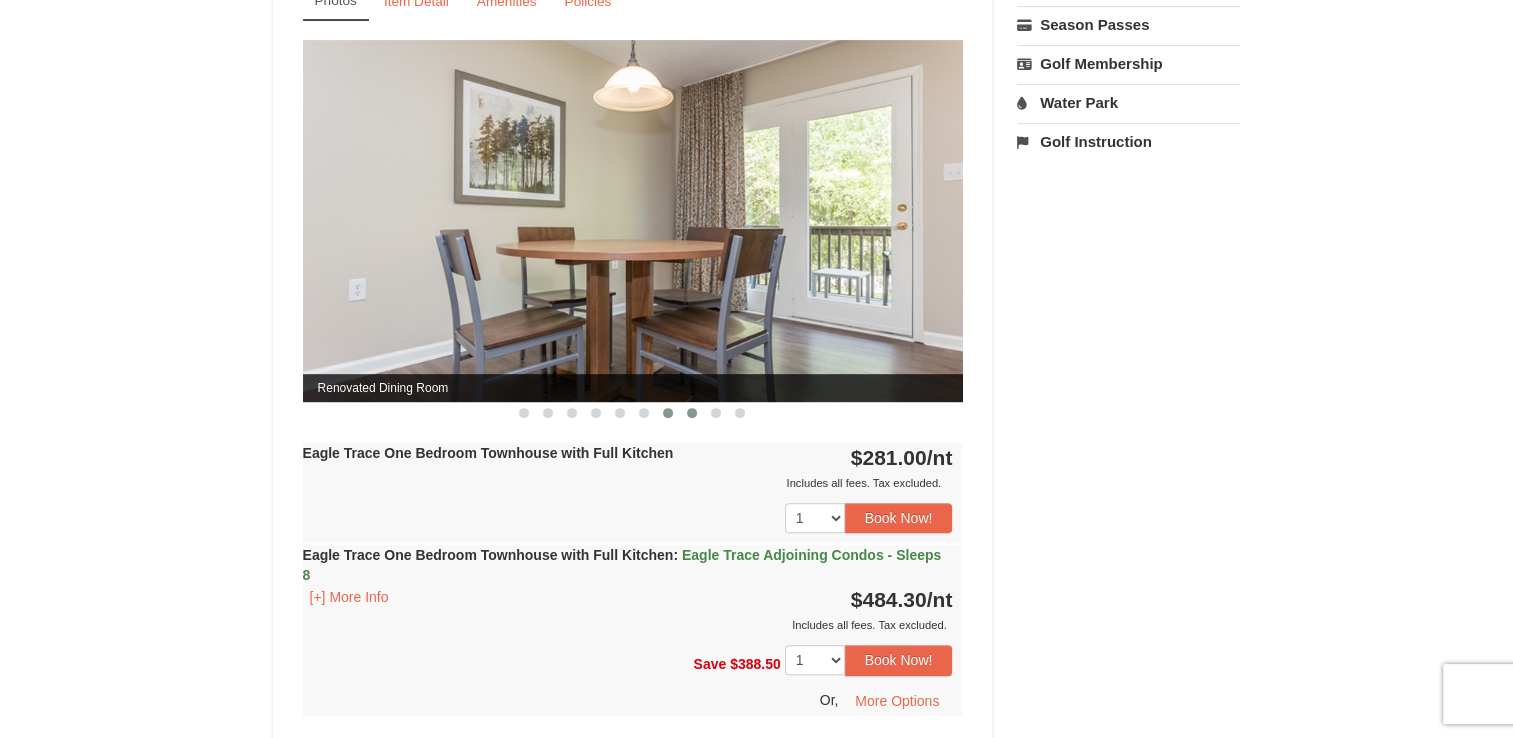 click at bounding box center (692, 413) 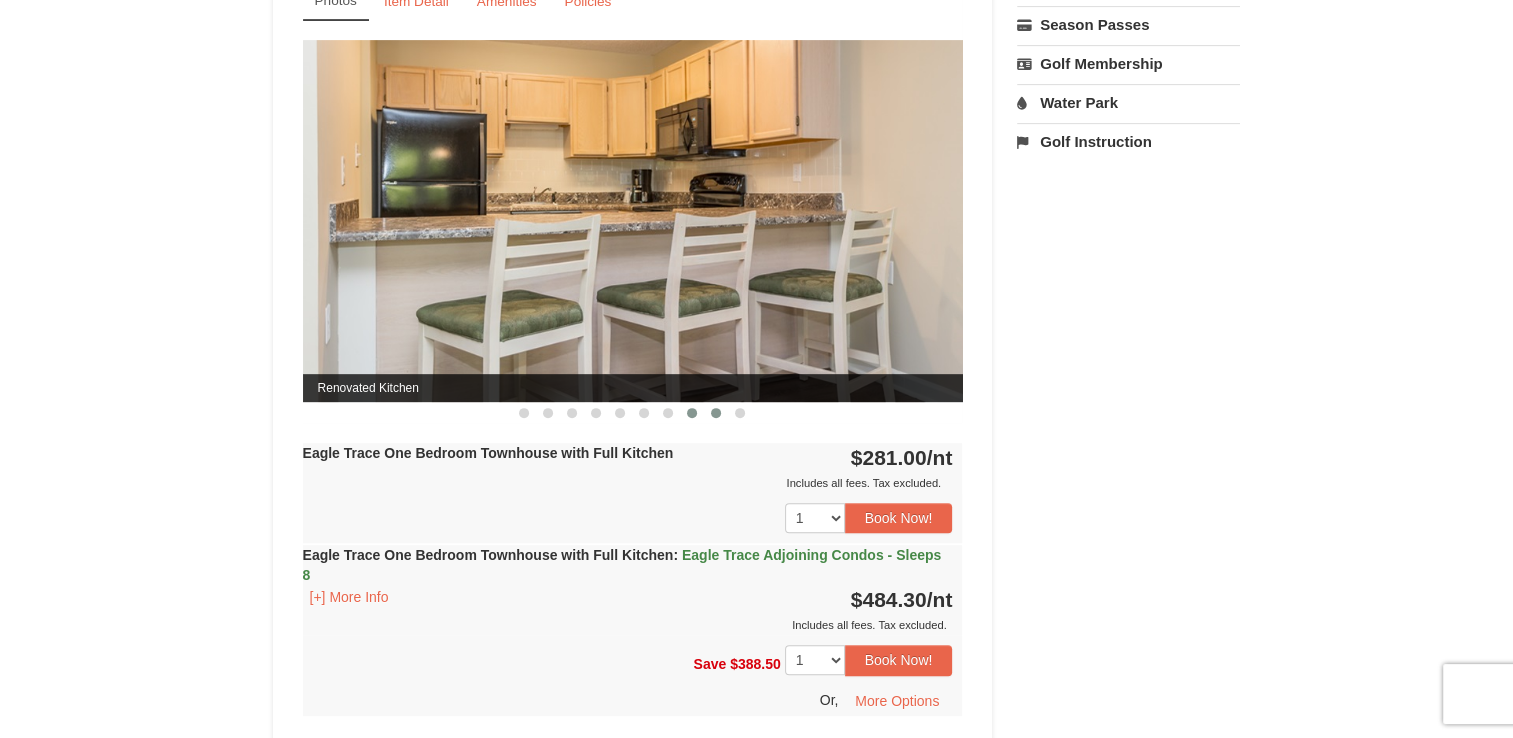 click at bounding box center (716, 413) 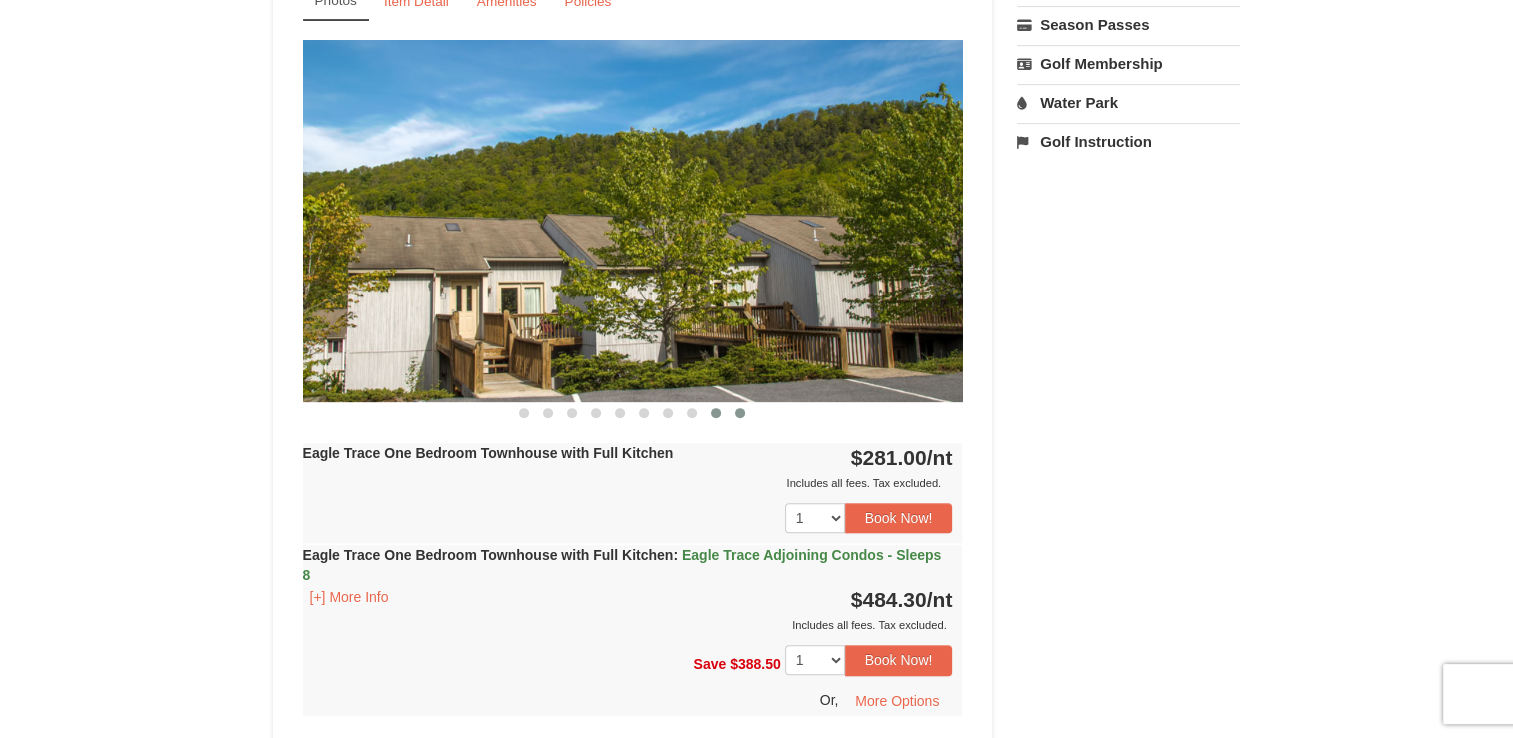 click at bounding box center (740, 413) 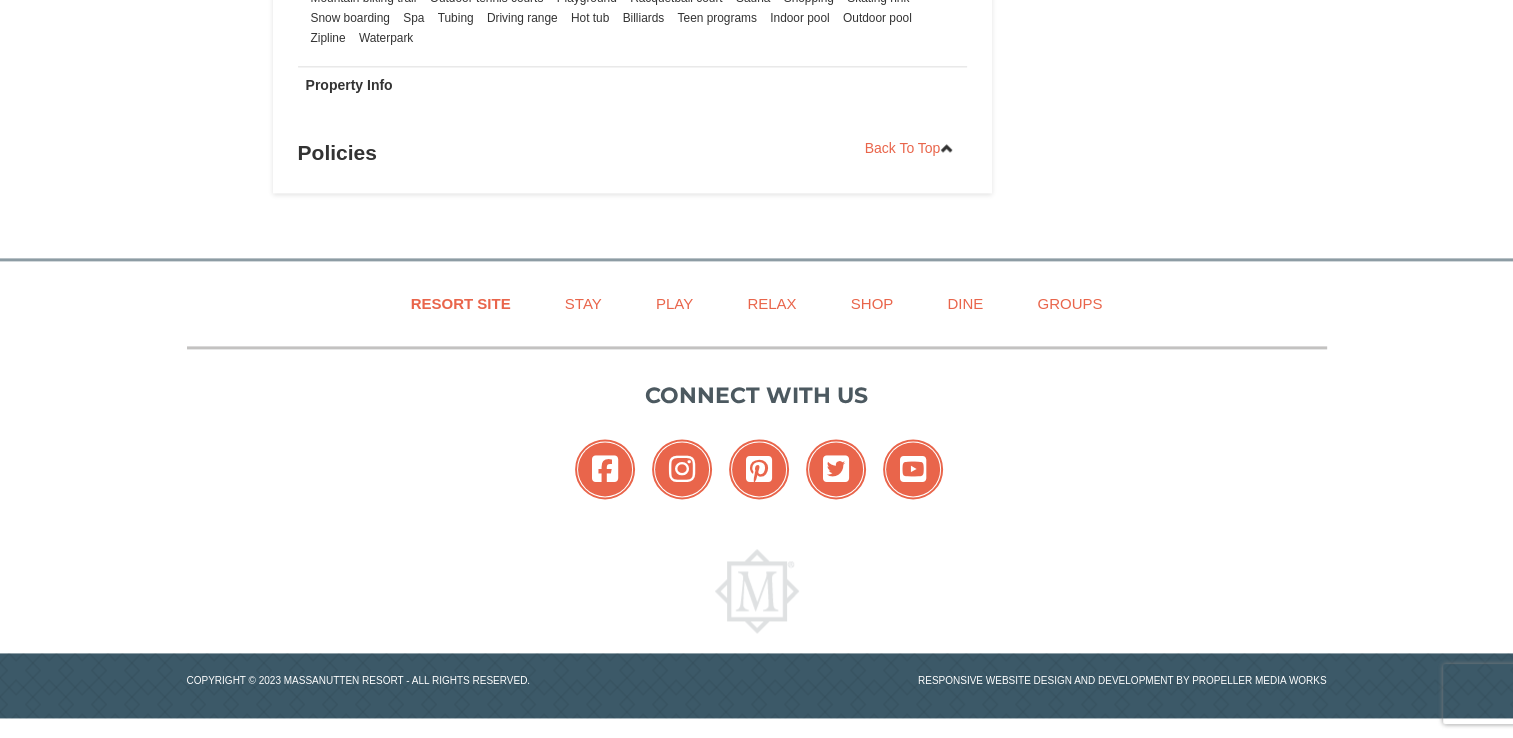 scroll, scrollTop: 2636, scrollLeft: 0, axis: vertical 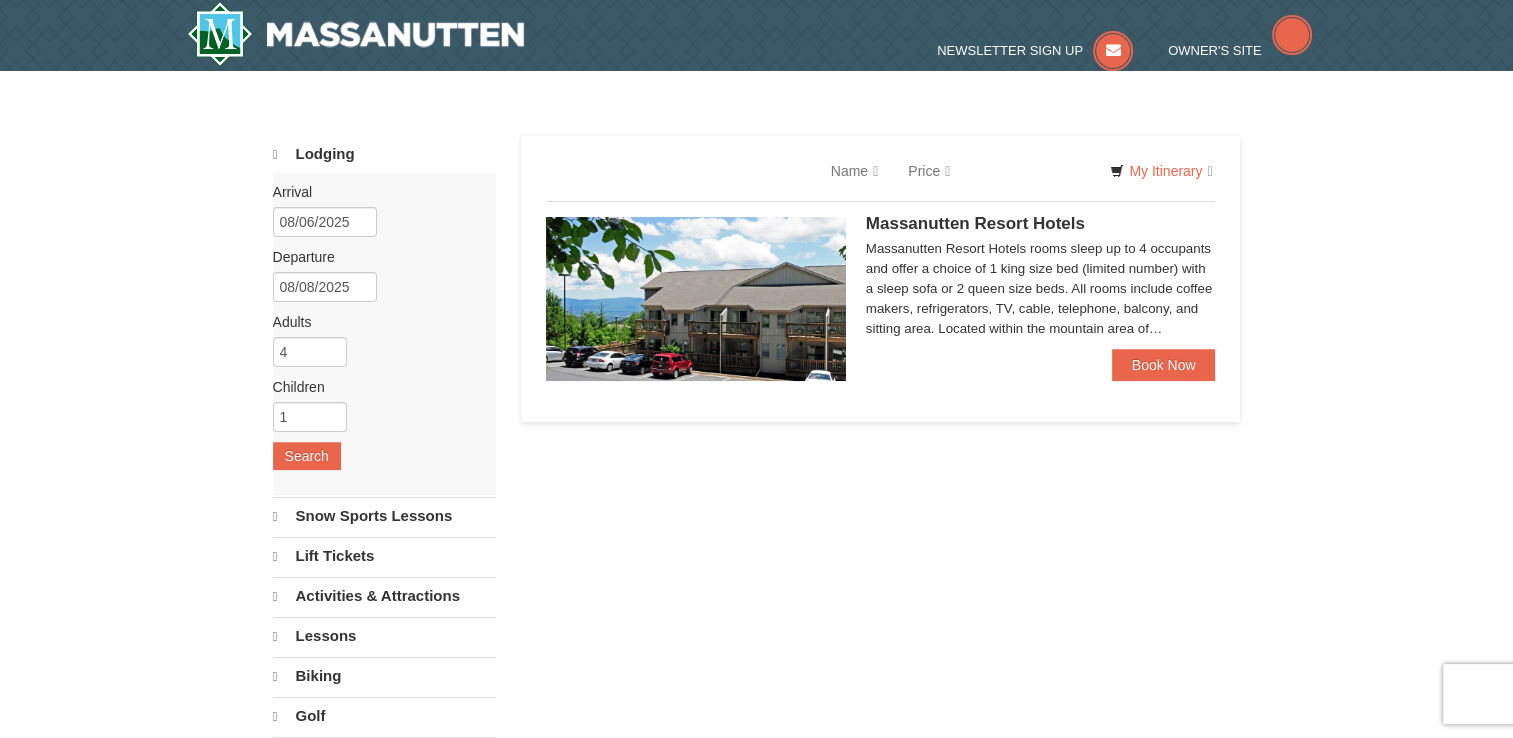 select on "8" 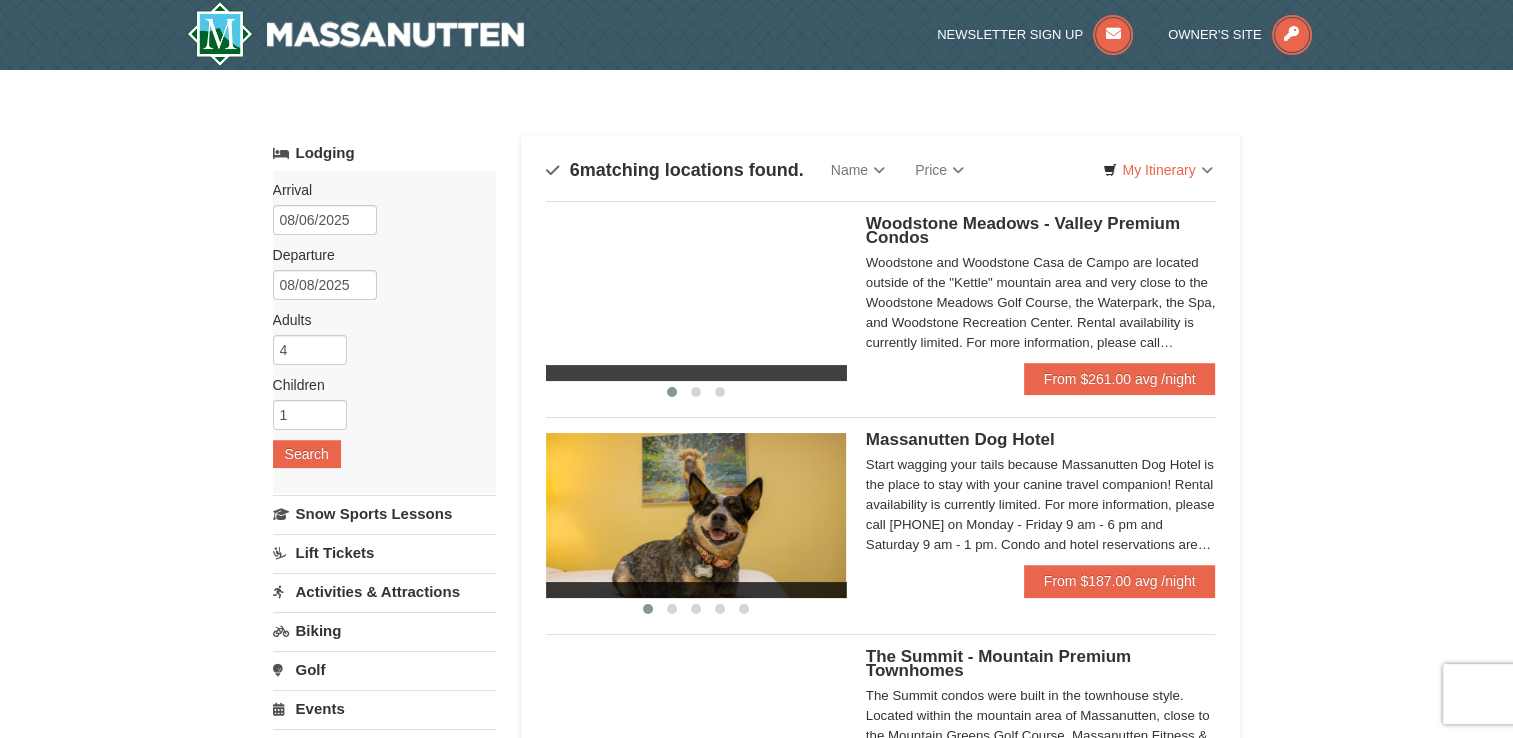 scroll, scrollTop: 0, scrollLeft: 0, axis: both 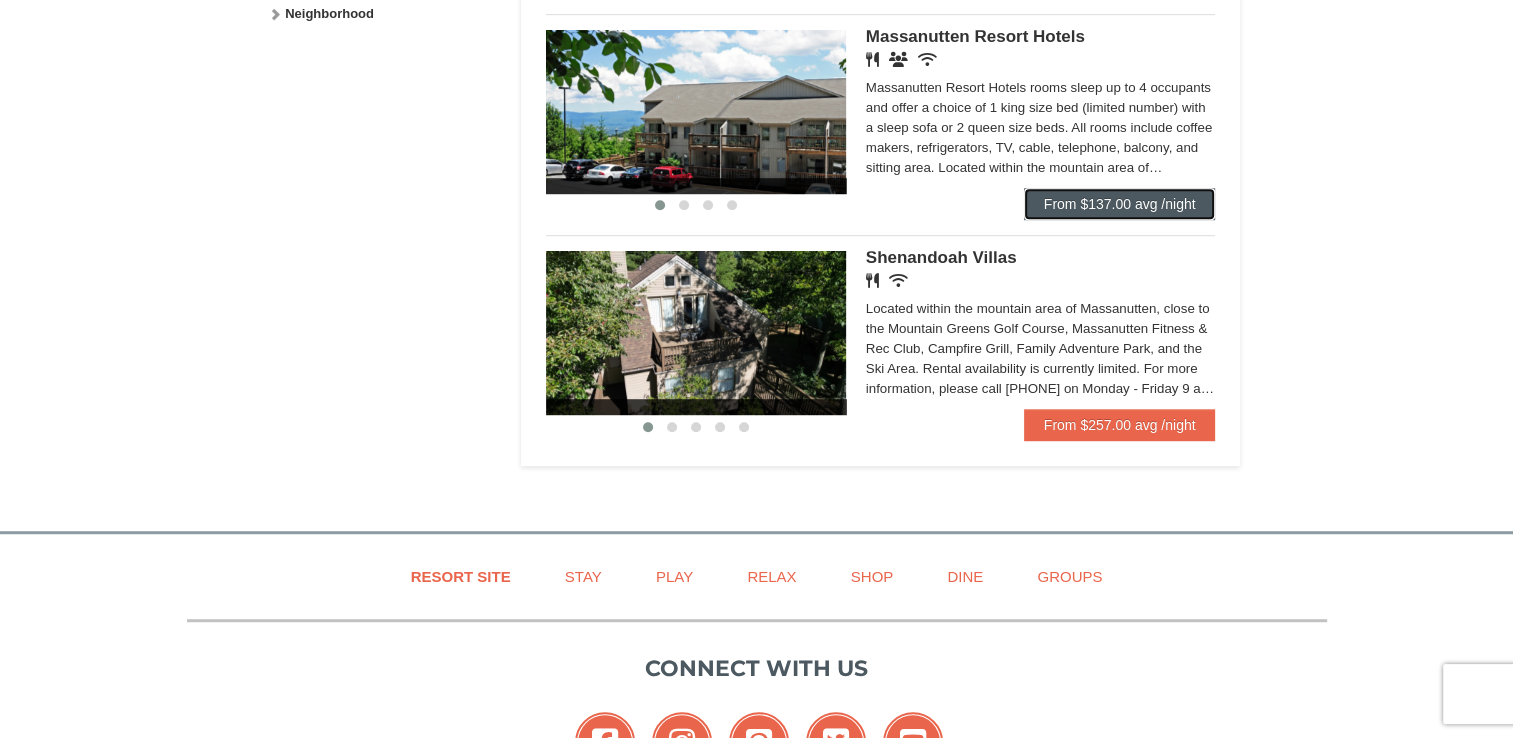 click on "From $137.00 avg /night" at bounding box center [1120, 204] 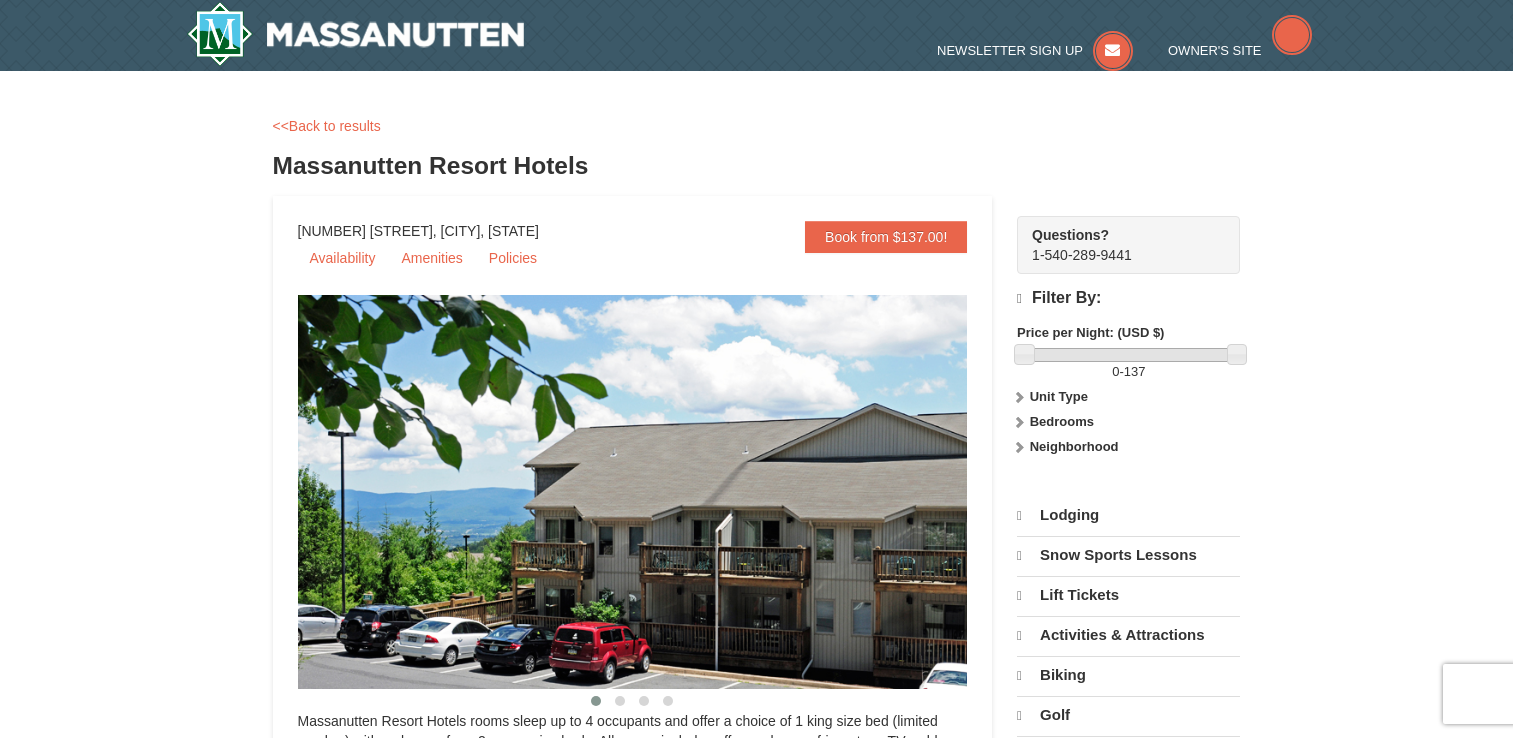 scroll, scrollTop: 0, scrollLeft: 0, axis: both 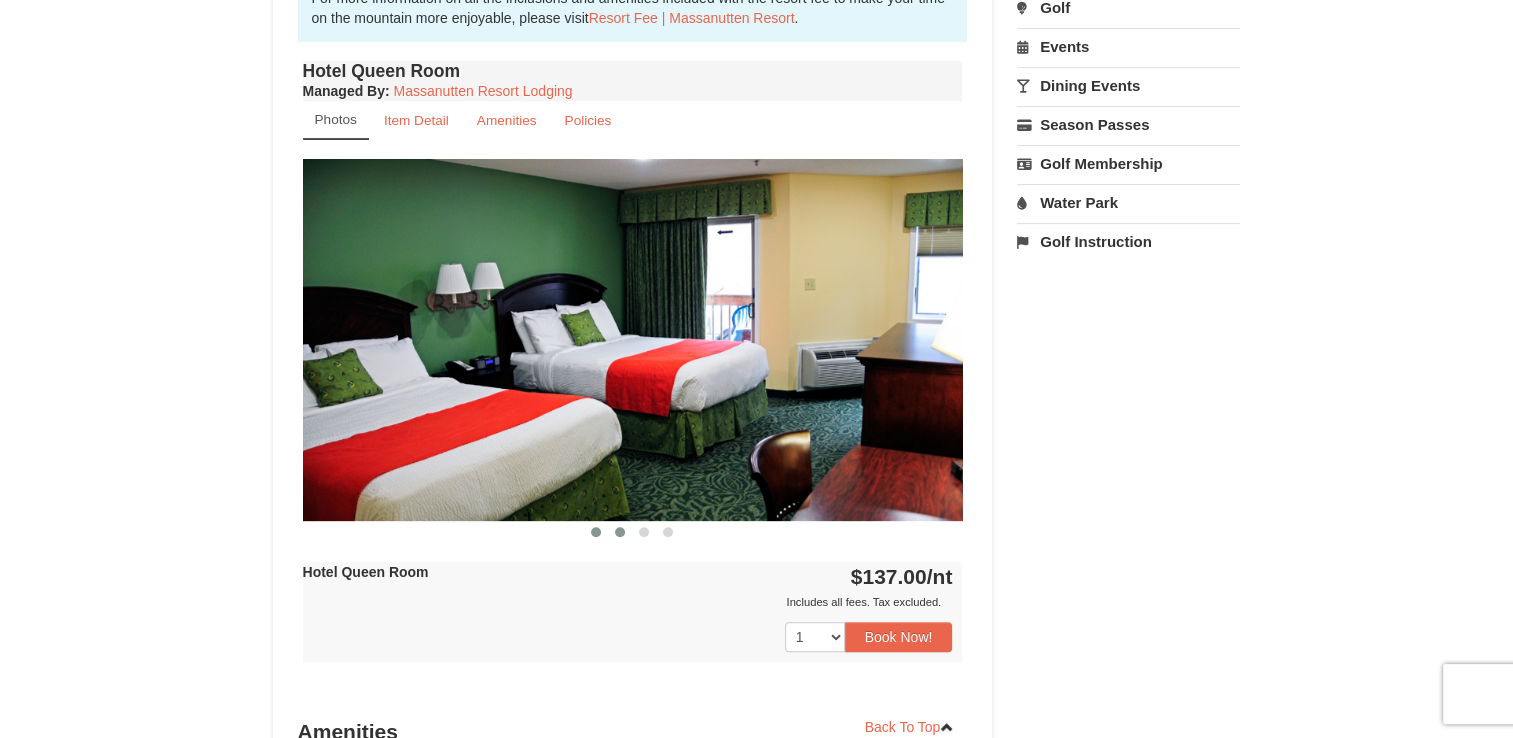 click at bounding box center [620, 532] 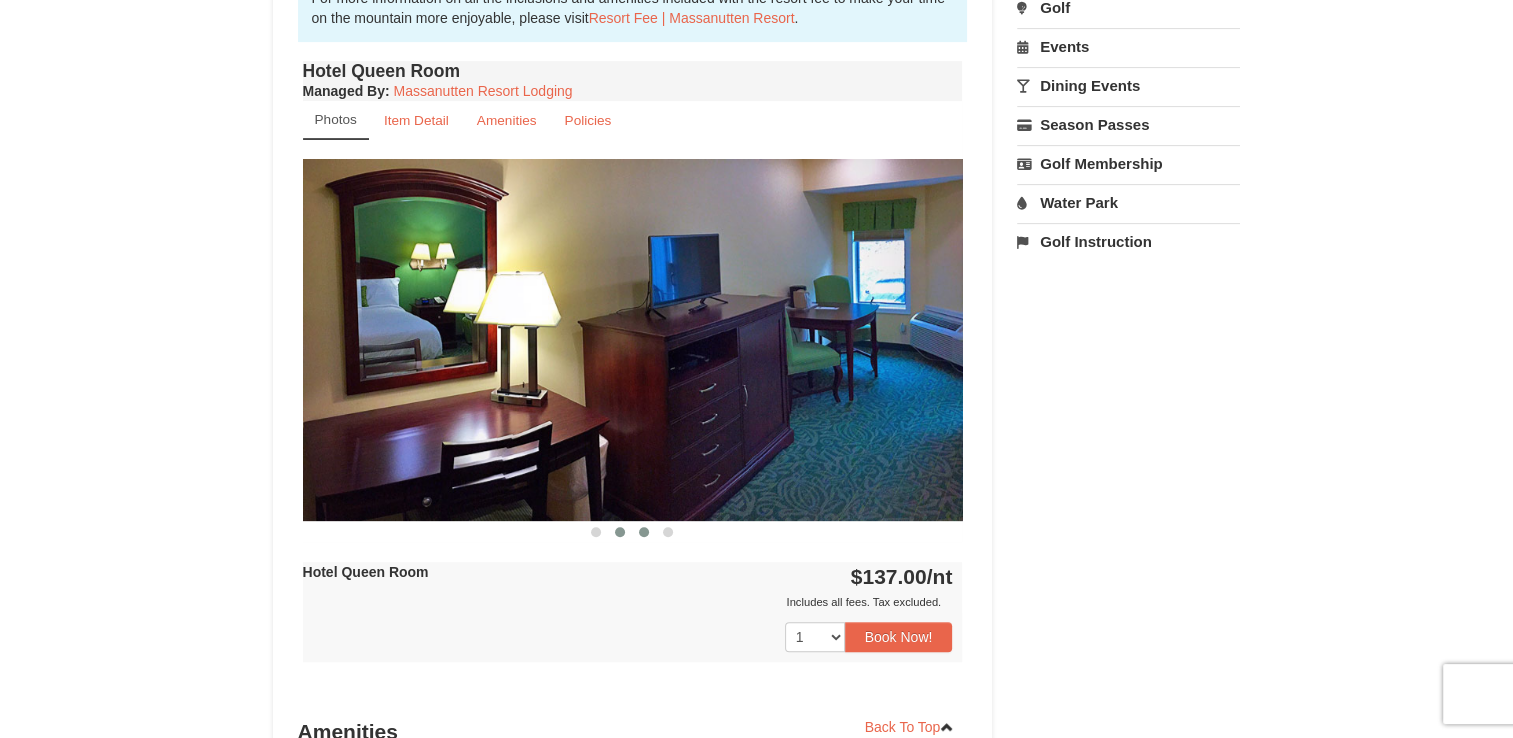 click at bounding box center (644, 532) 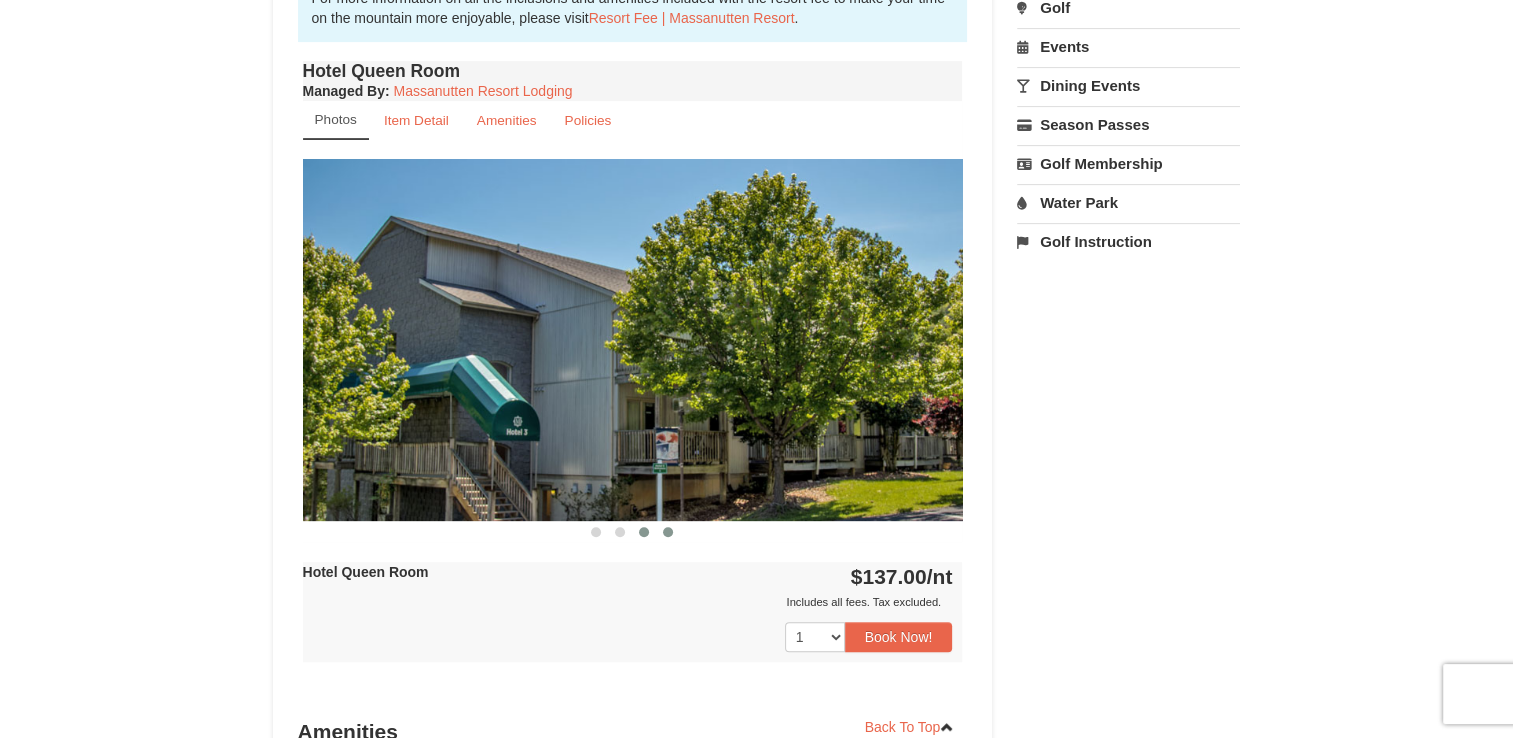 click at bounding box center [668, 532] 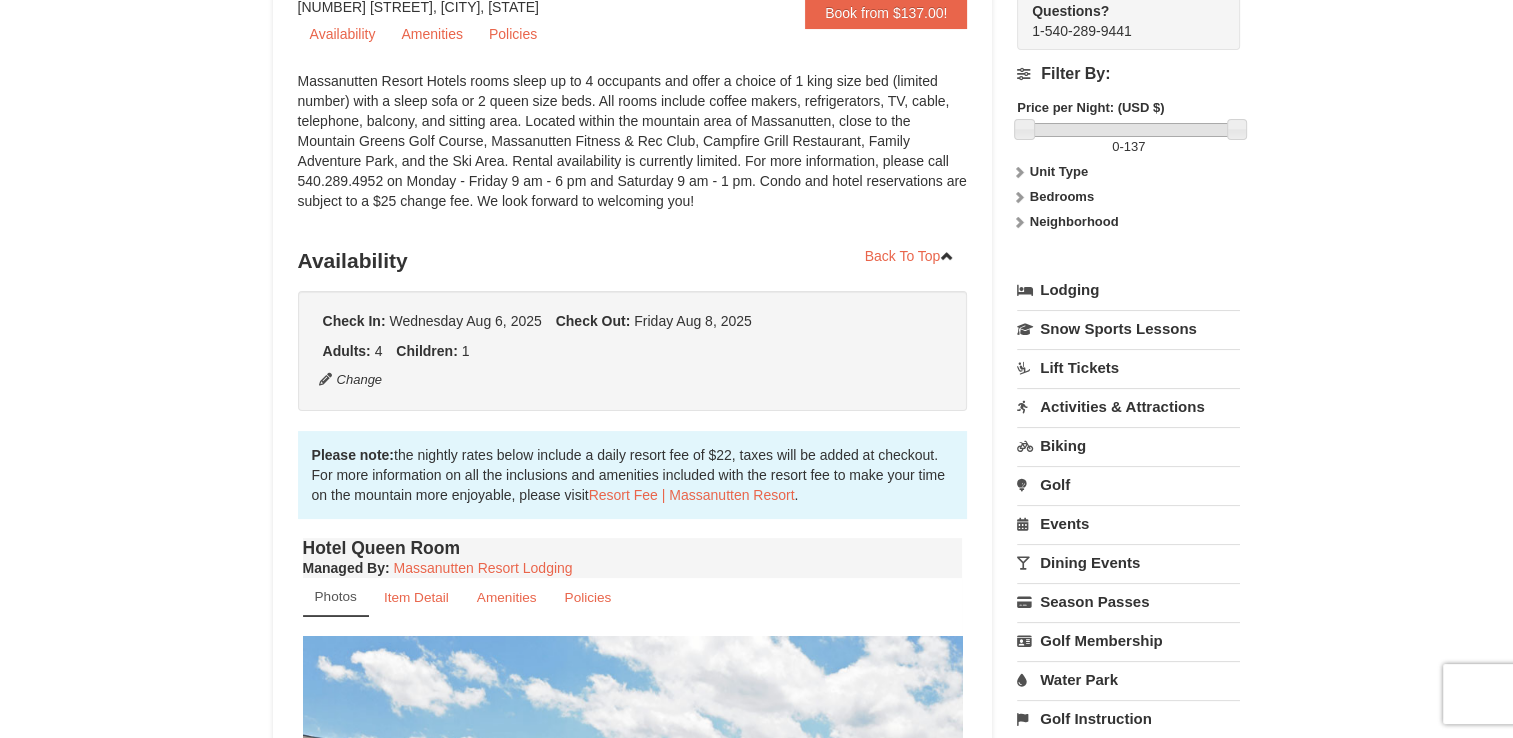scroll, scrollTop: 200, scrollLeft: 0, axis: vertical 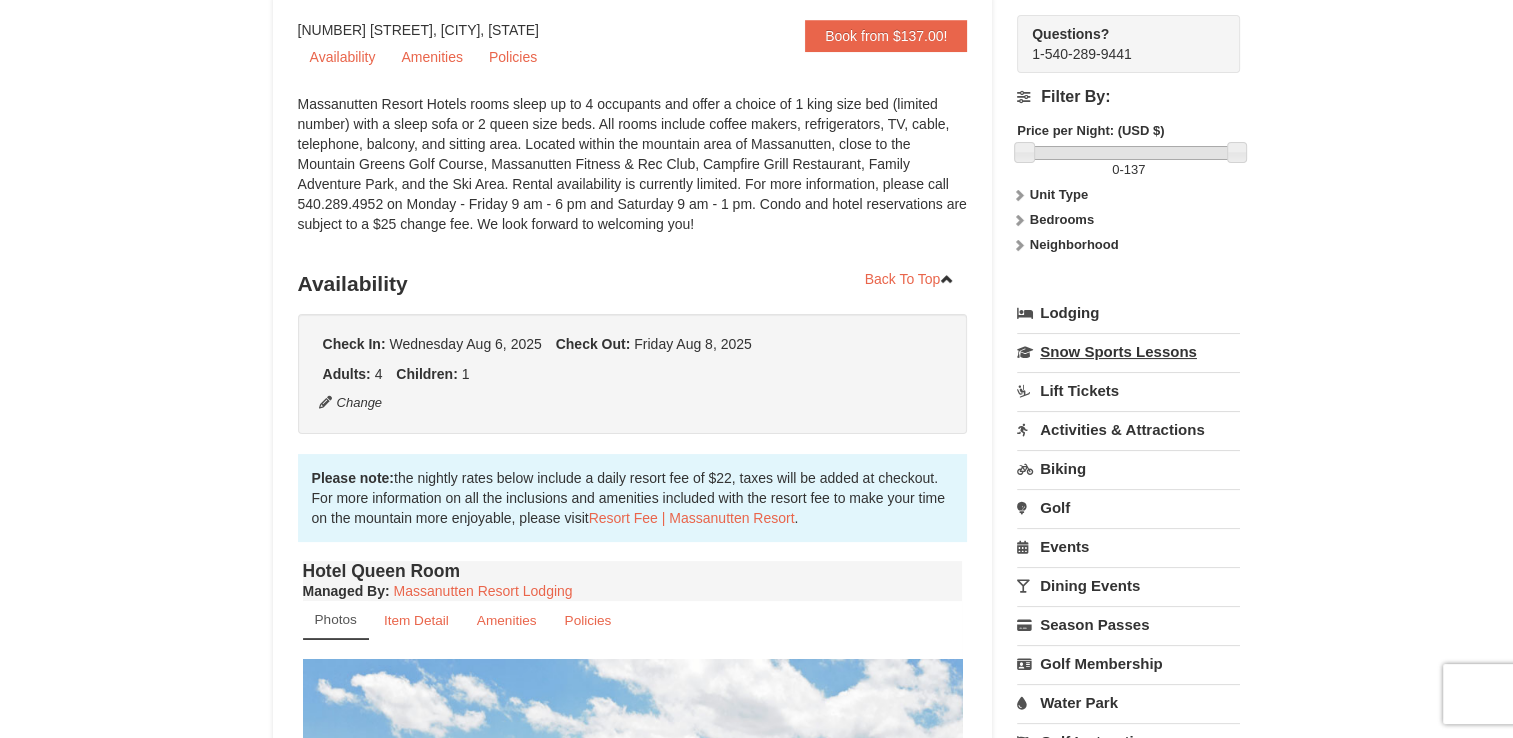click on "Snow Sports Lessons" at bounding box center [1128, 351] 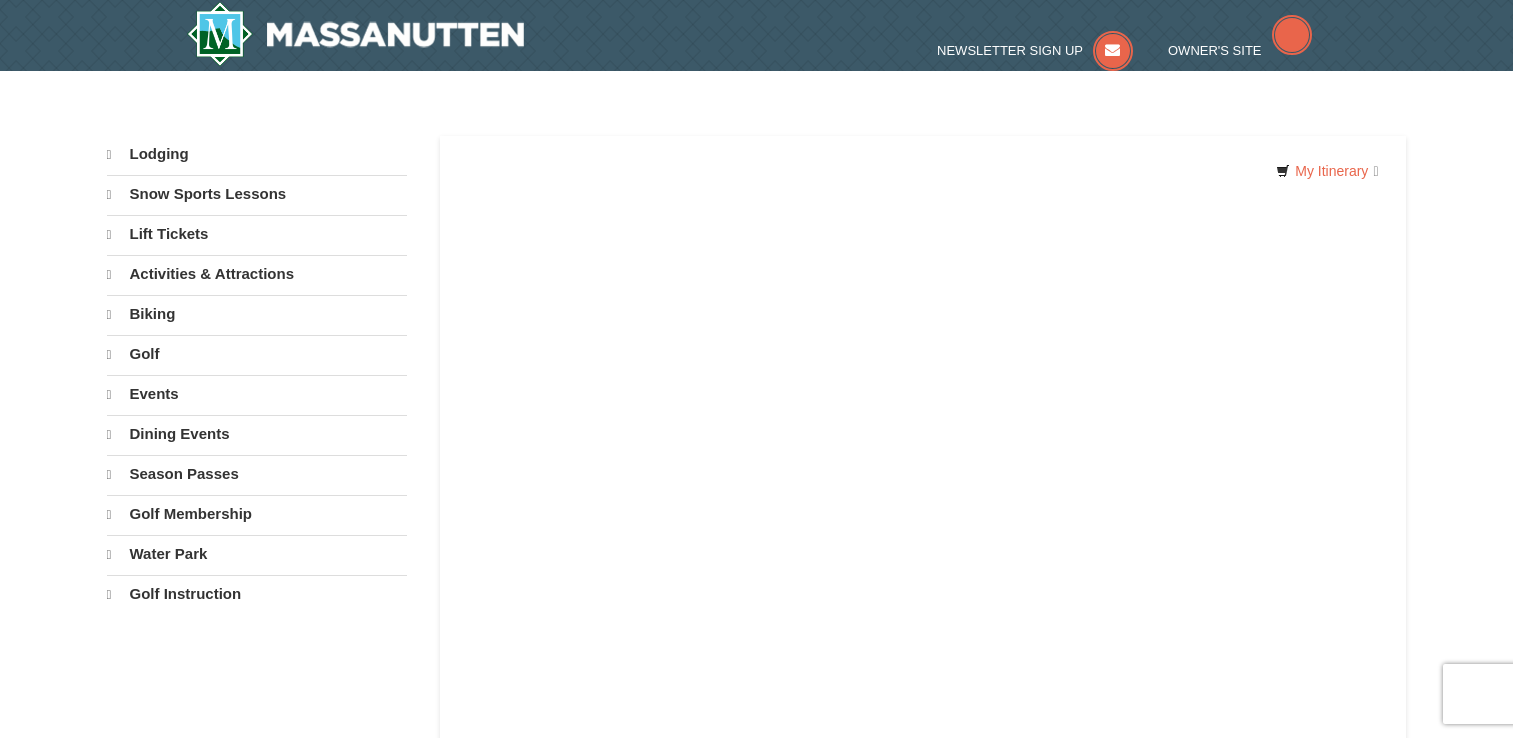 scroll, scrollTop: 0, scrollLeft: 0, axis: both 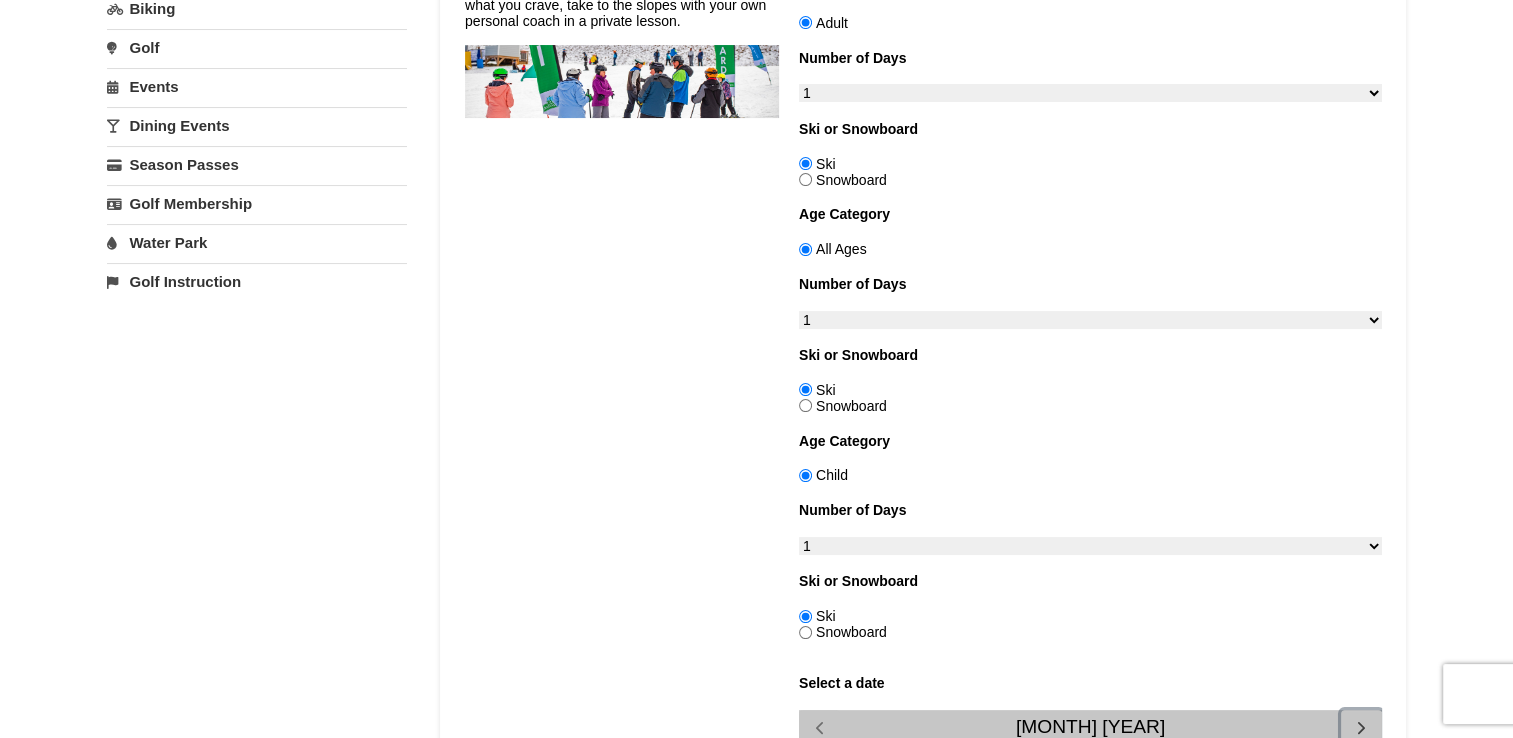 click at bounding box center [1360, 727] 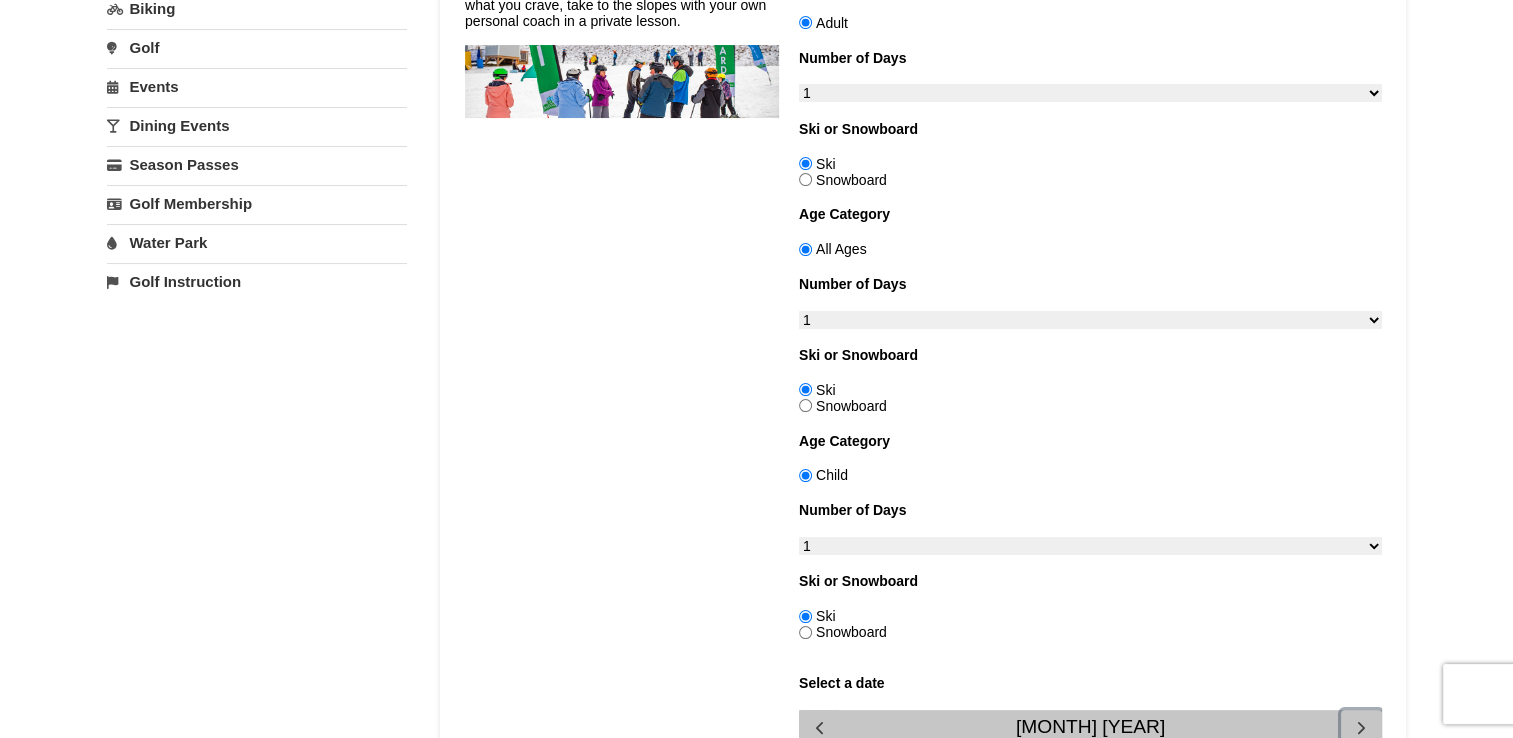 click at bounding box center (1360, 727) 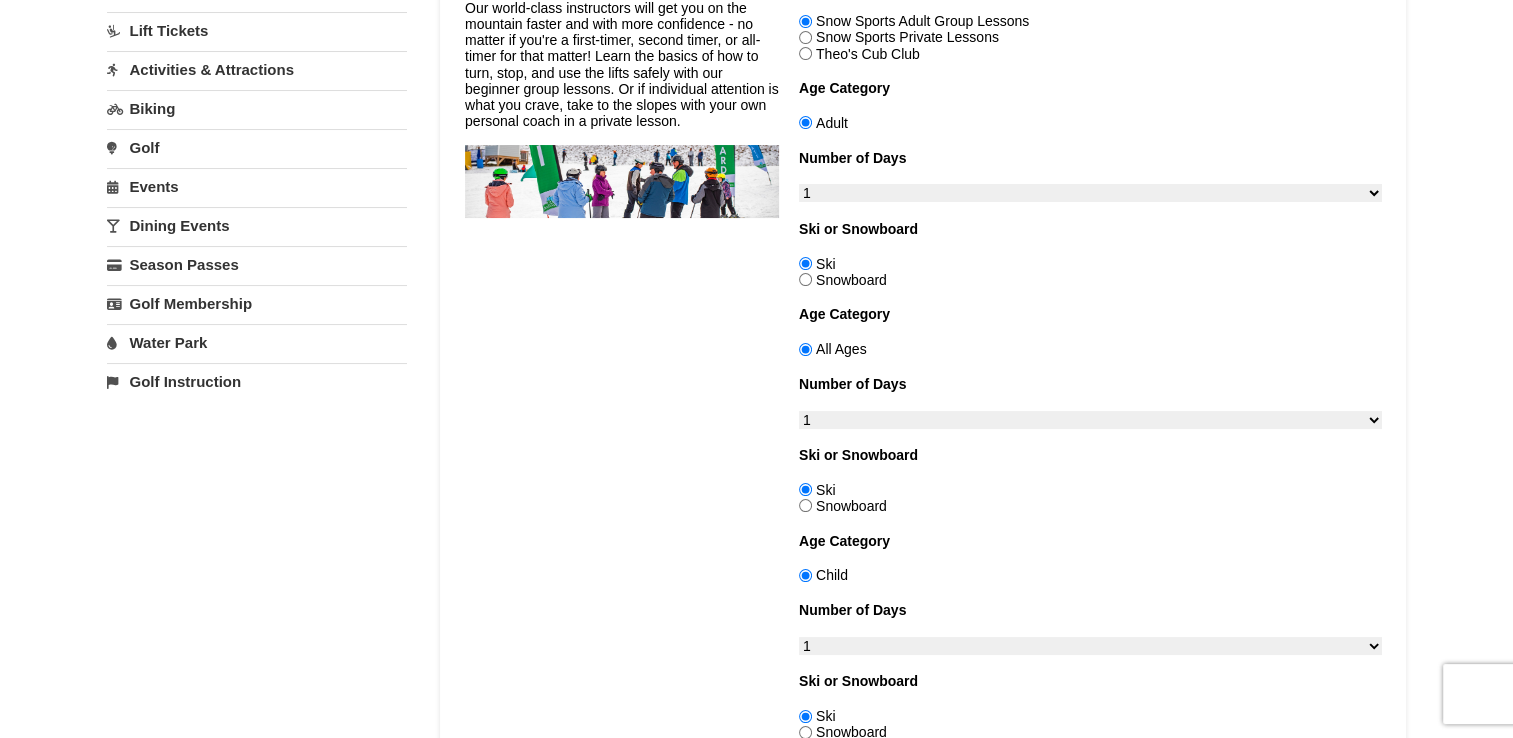 scroll, scrollTop: 0, scrollLeft: 0, axis: both 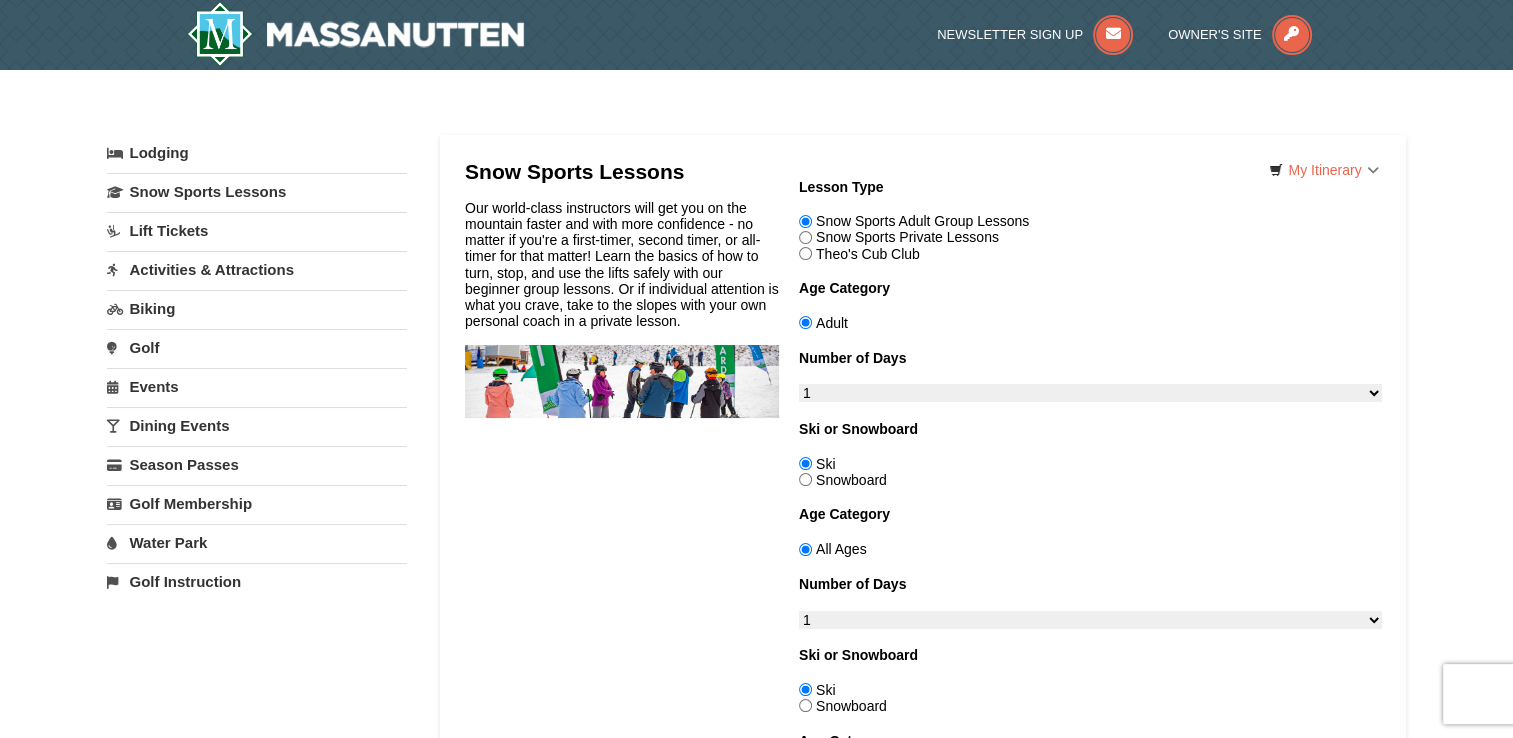 click on "Dining Events" at bounding box center [257, 425] 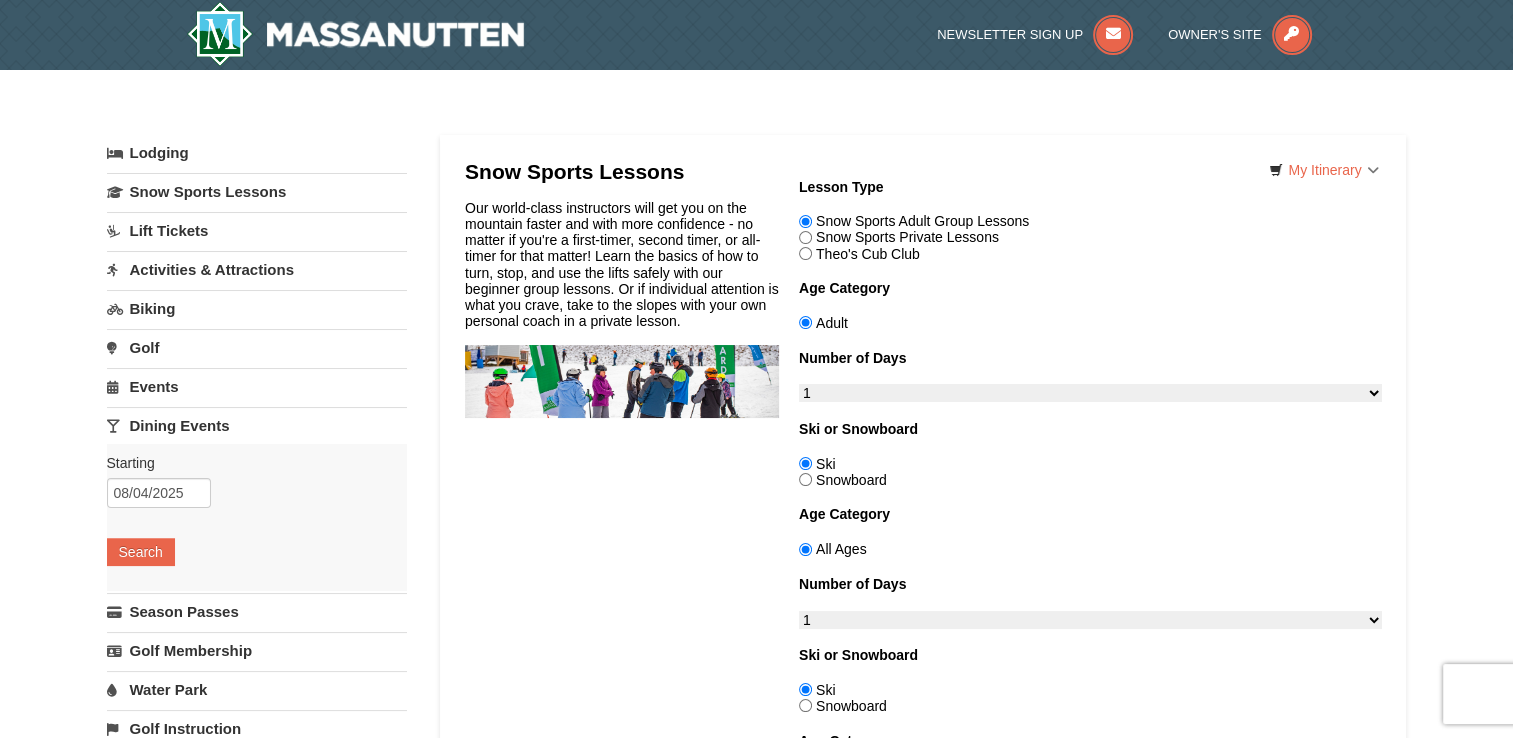 click on "Events" at bounding box center [257, 386] 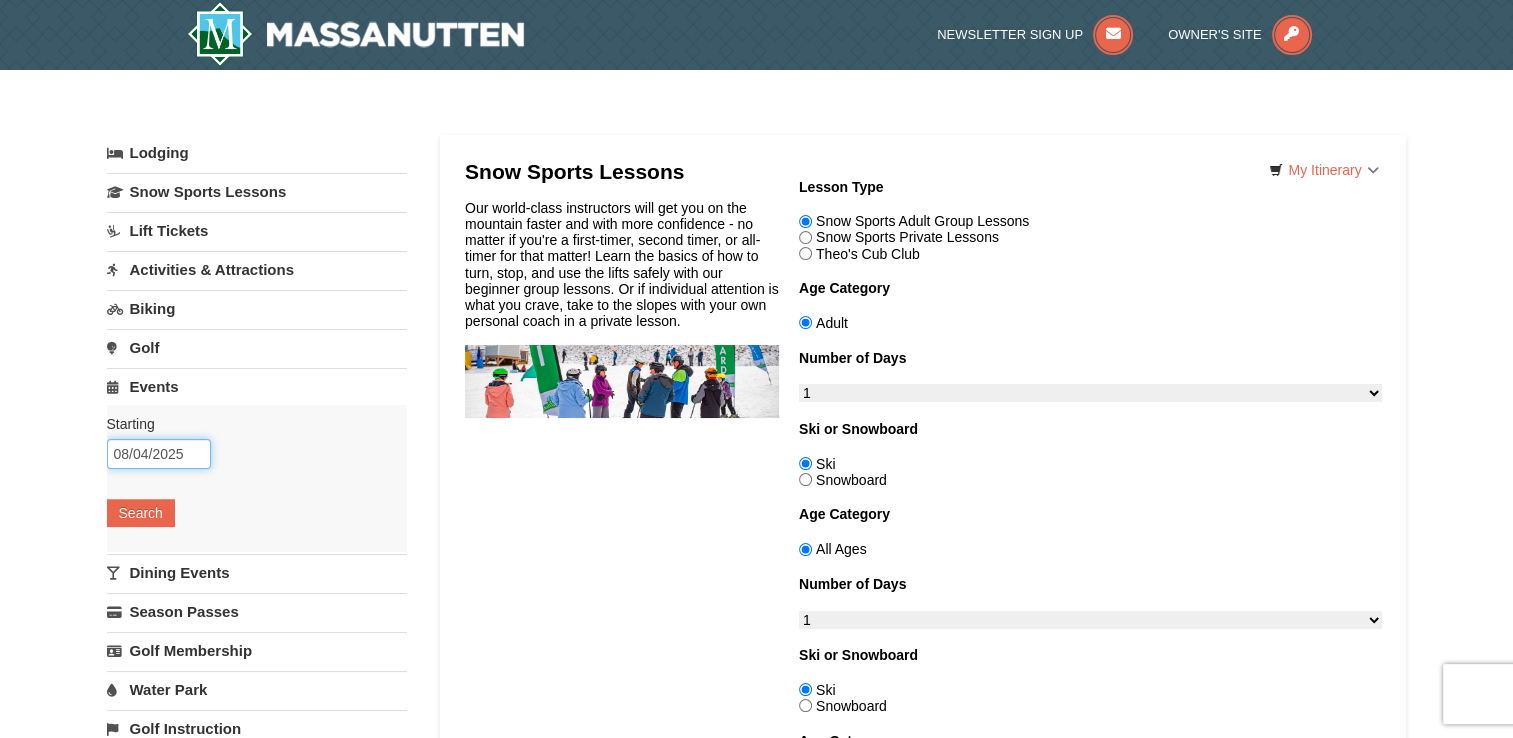 click on "08/04/2025" at bounding box center [159, 454] 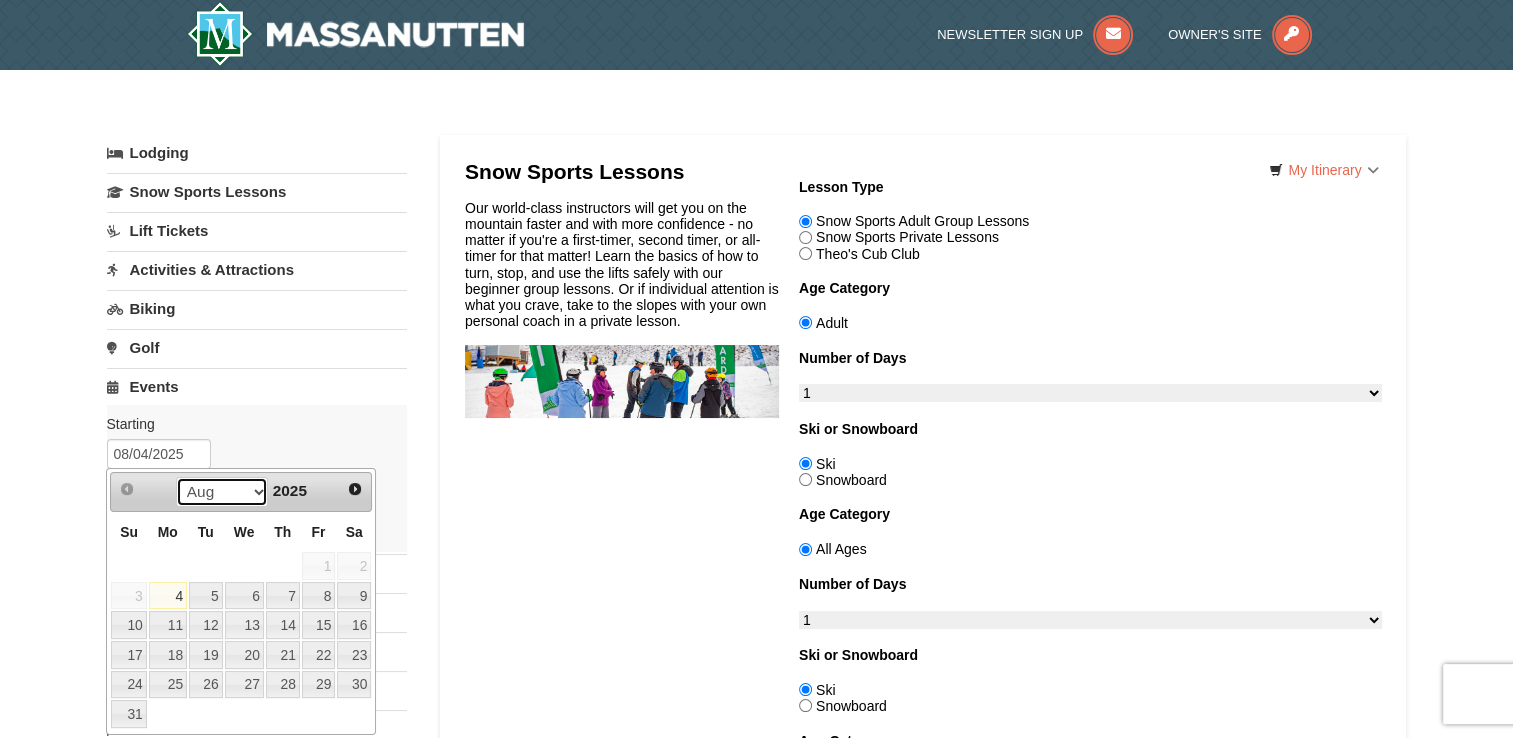 click on "Aug Sep Oct Nov Dec" at bounding box center [222, 492] 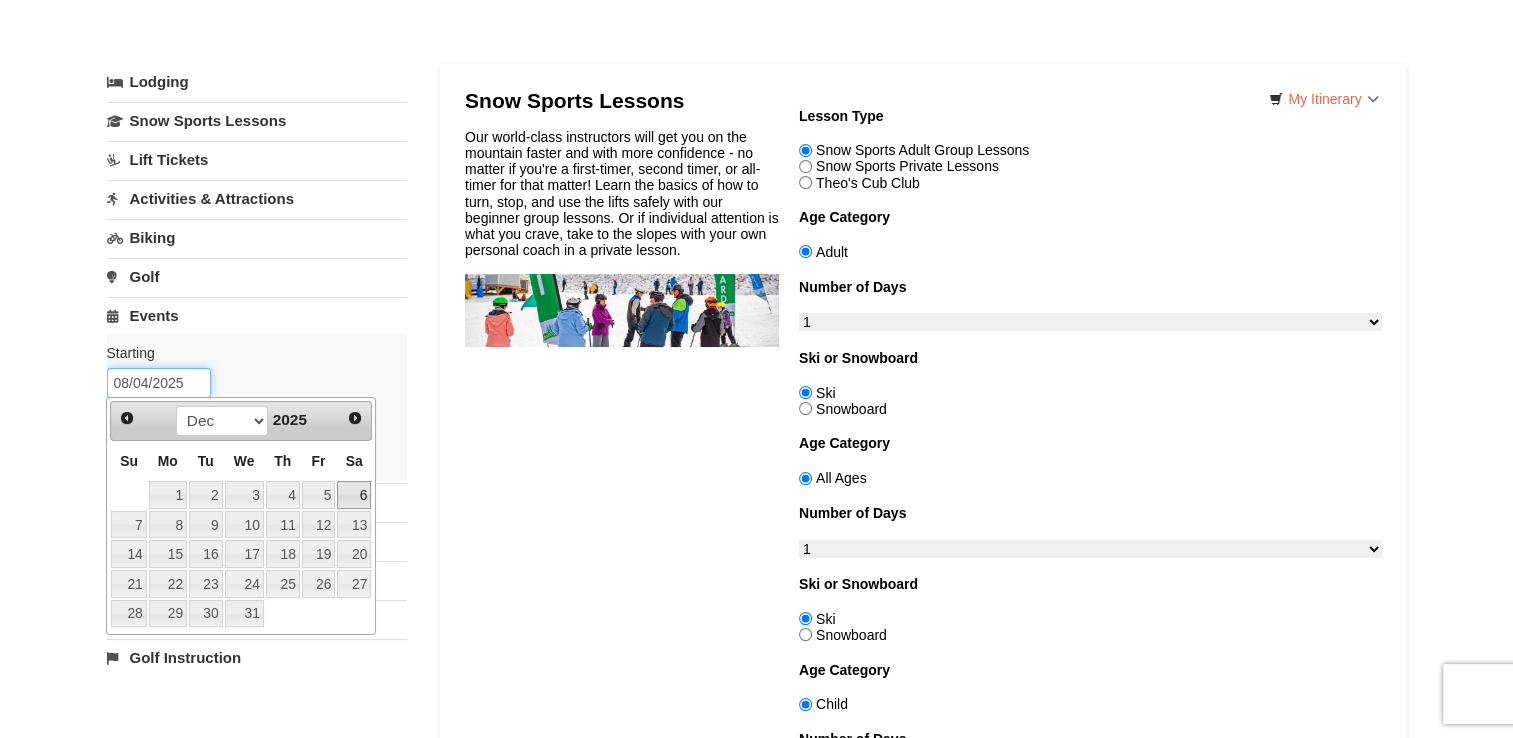 scroll, scrollTop: 200, scrollLeft: 0, axis: vertical 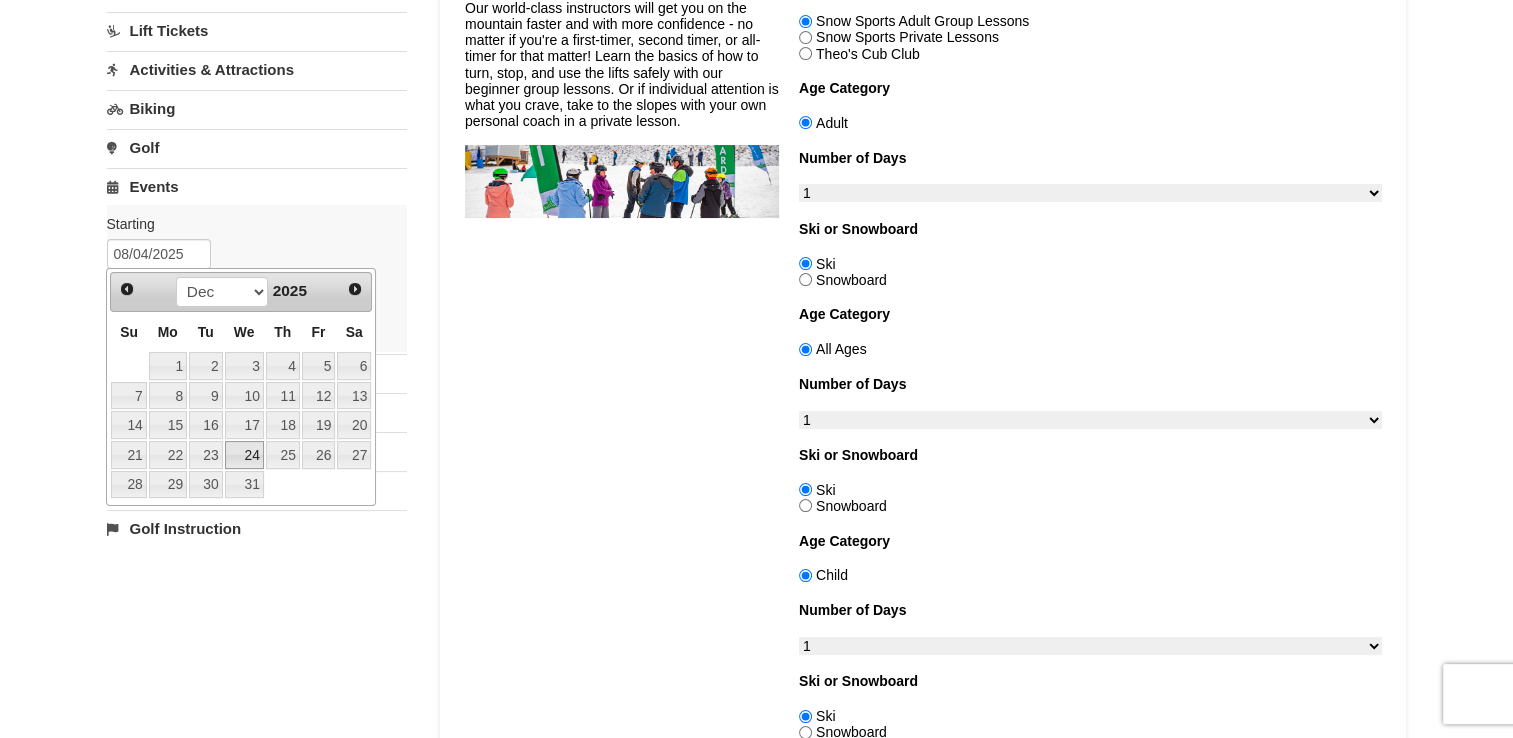 click on "24" at bounding box center (244, 455) 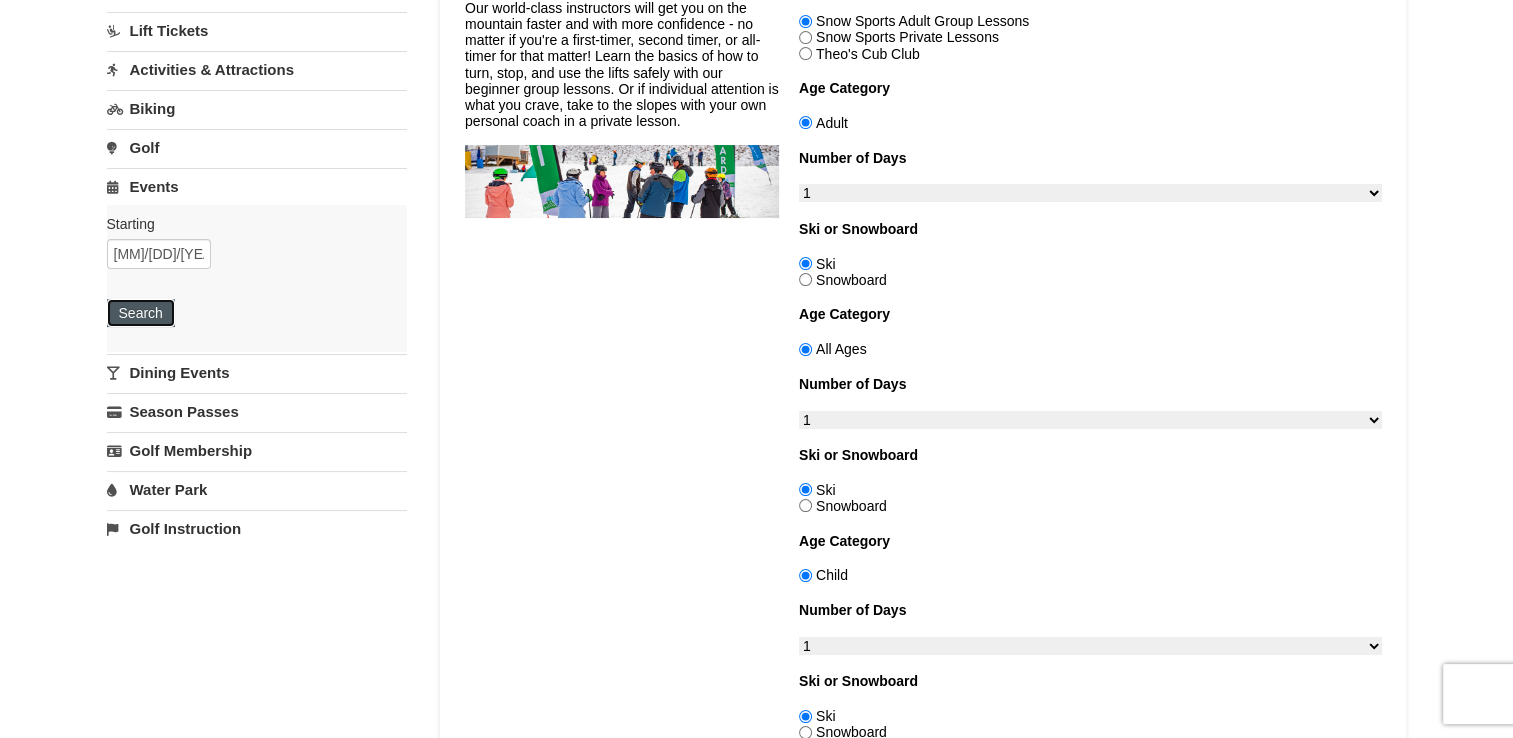 click on "Search" at bounding box center (141, 313) 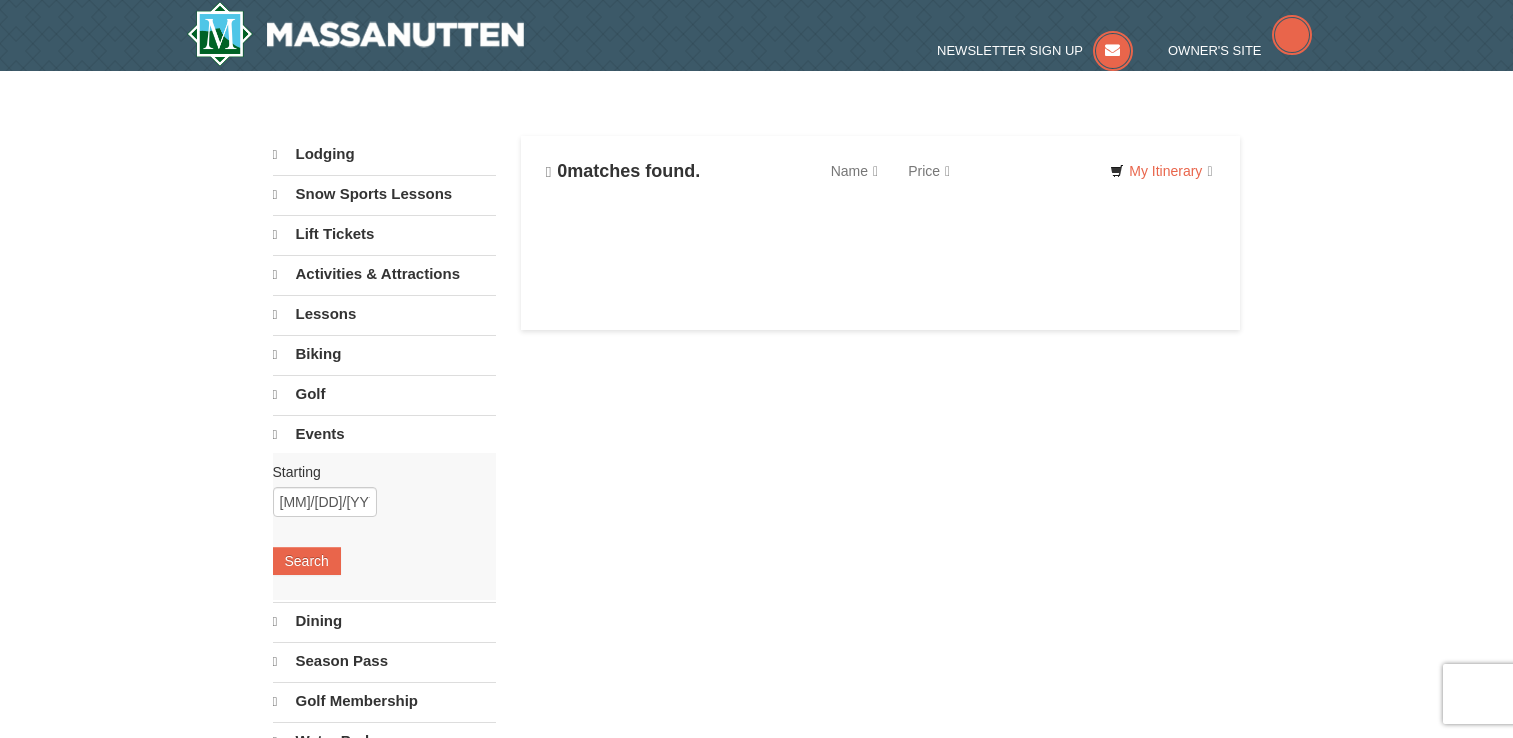 scroll, scrollTop: 0, scrollLeft: 0, axis: both 